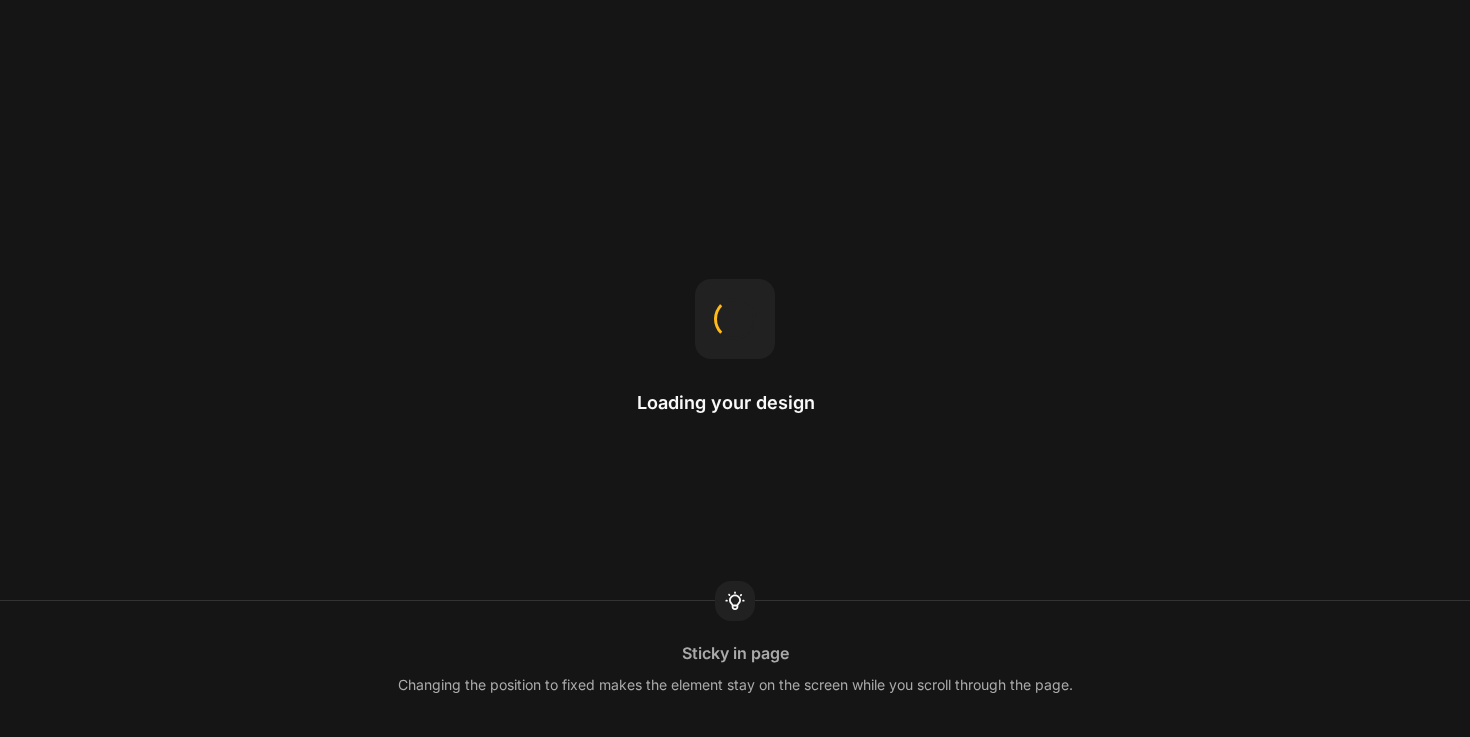 scroll, scrollTop: 0, scrollLeft: 0, axis: both 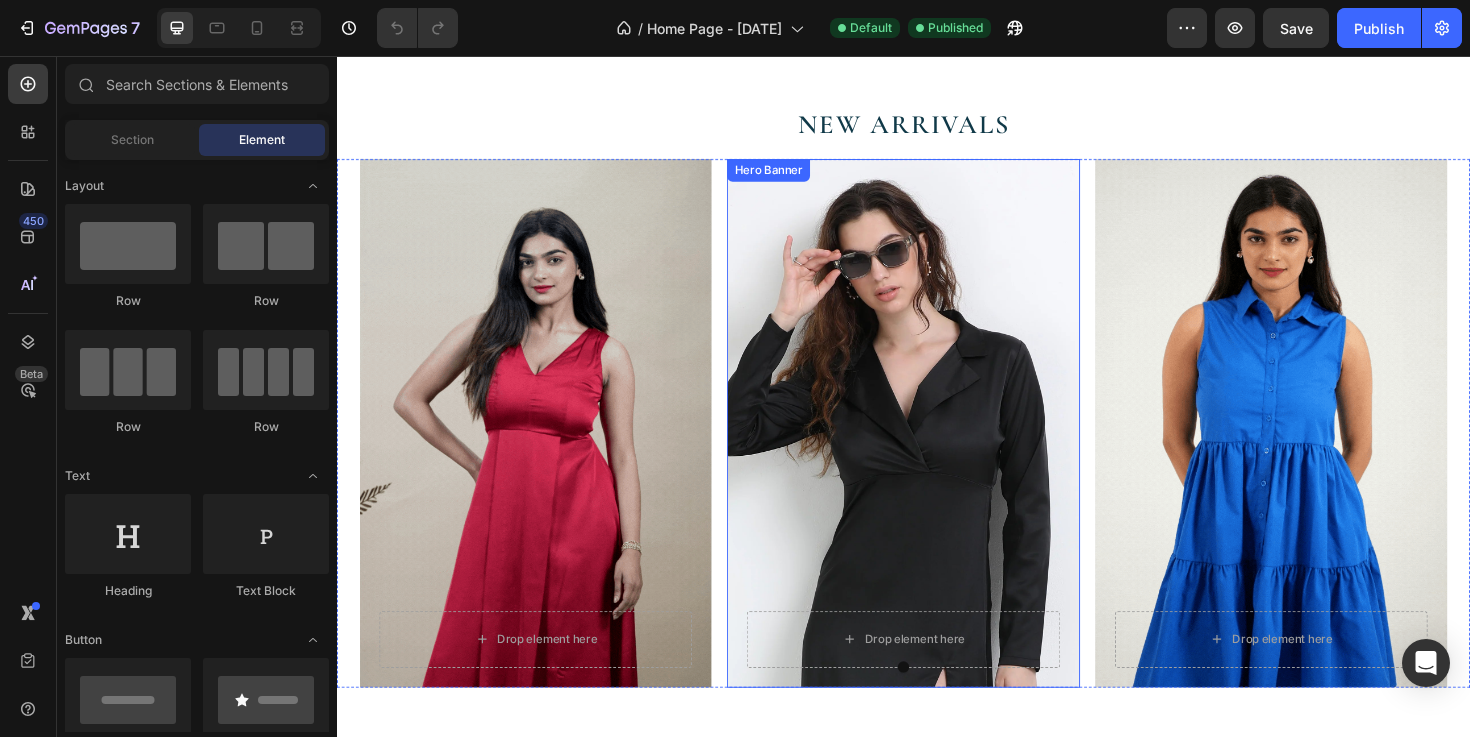 click at bounding box center [936, 445] 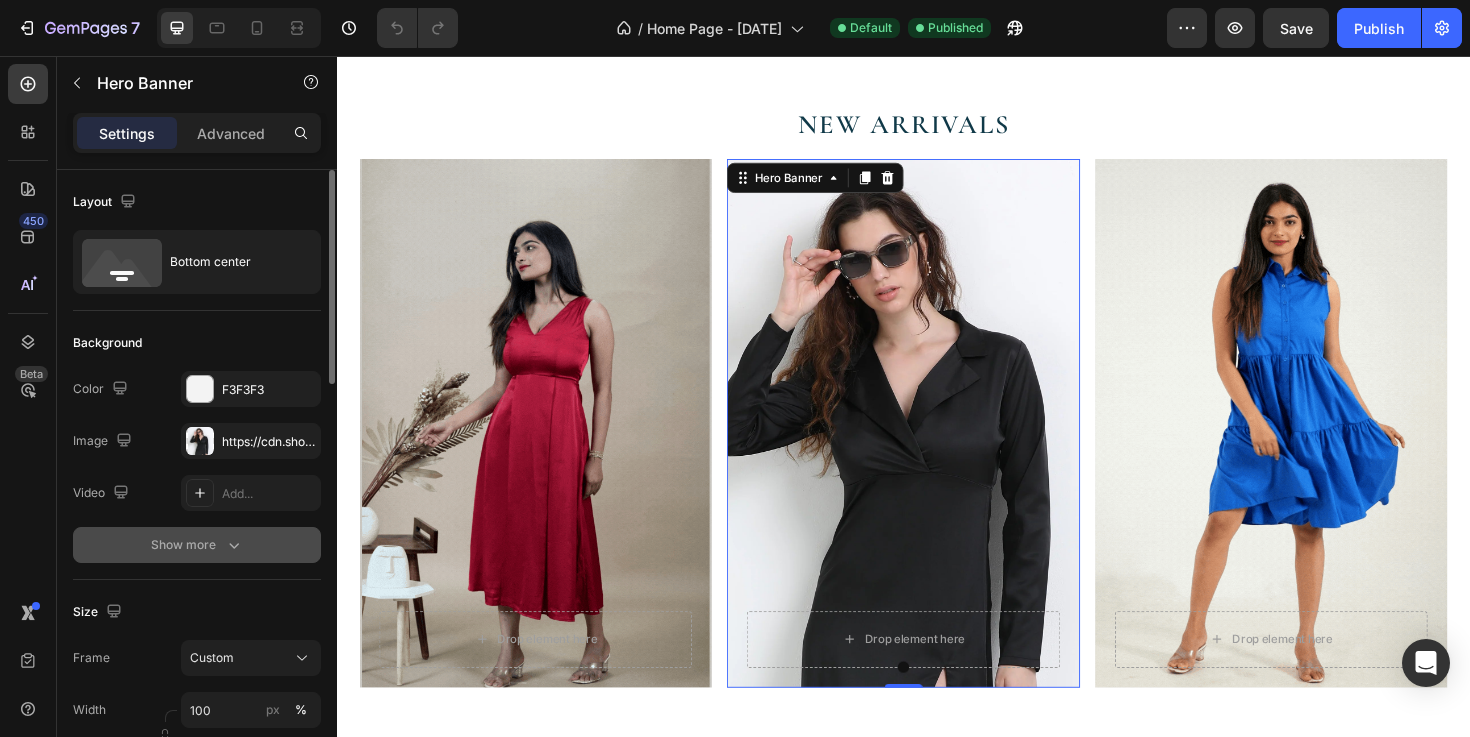 click on "Show more" at bounding box center (197, 545) 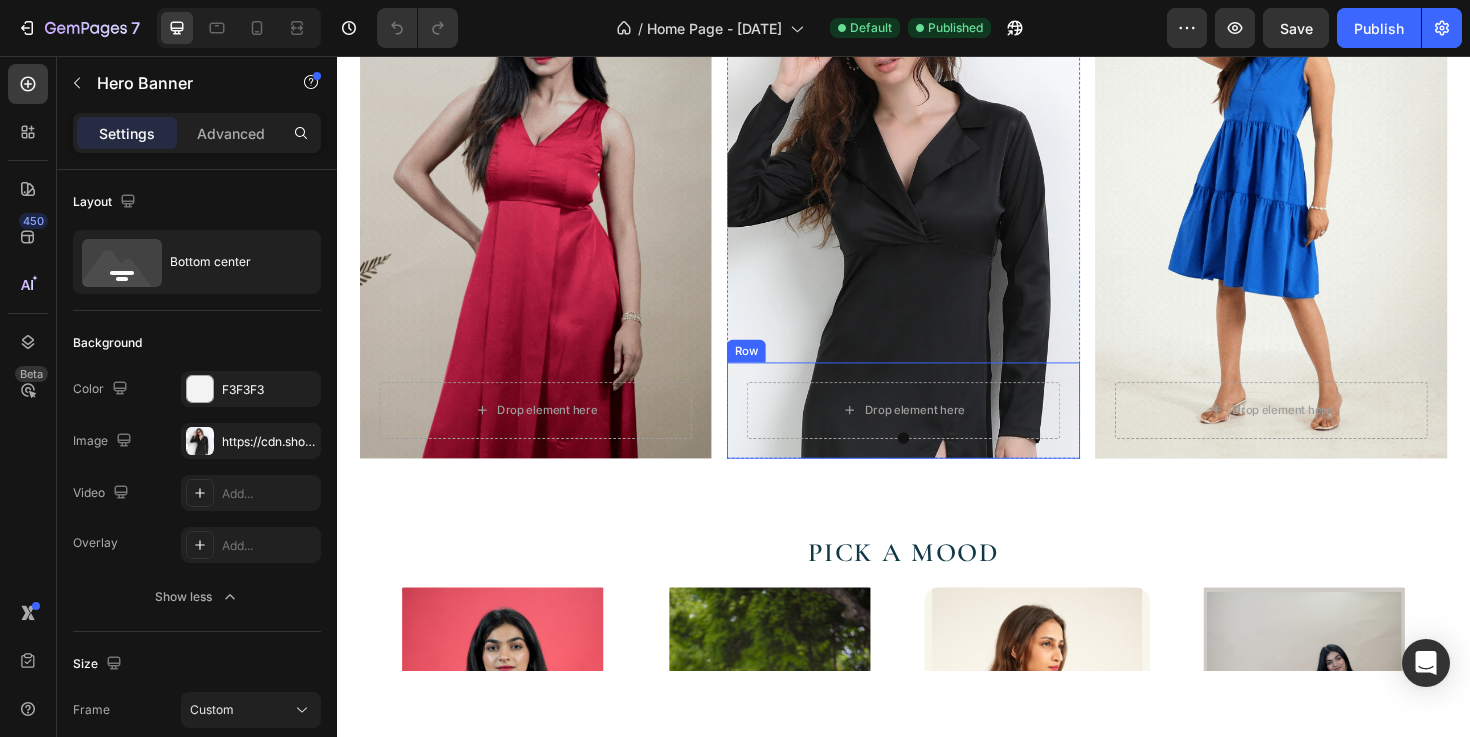 scroll, scrollTop: 873, scrollLeft: 0, axis: vertical 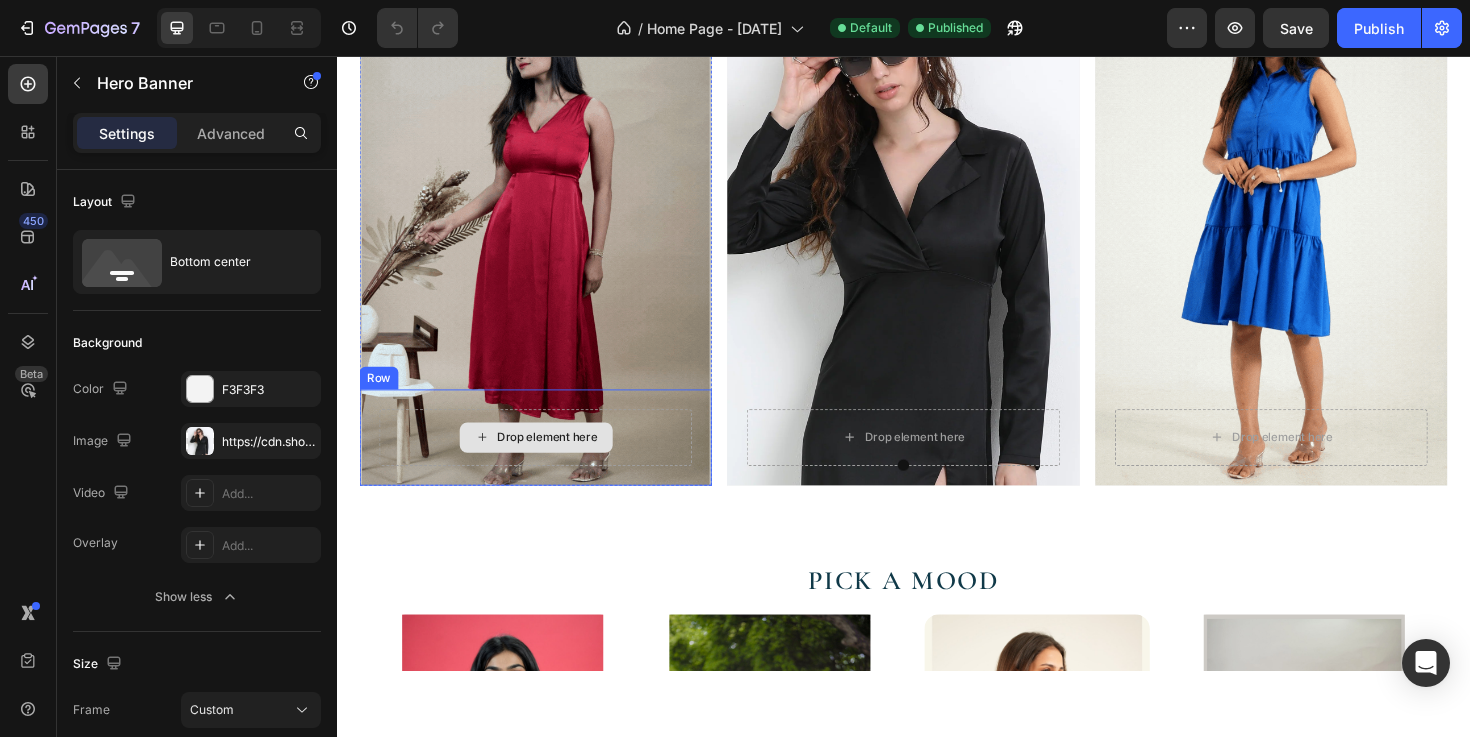 click on "Drop element here" at bounding box center [560, 460] 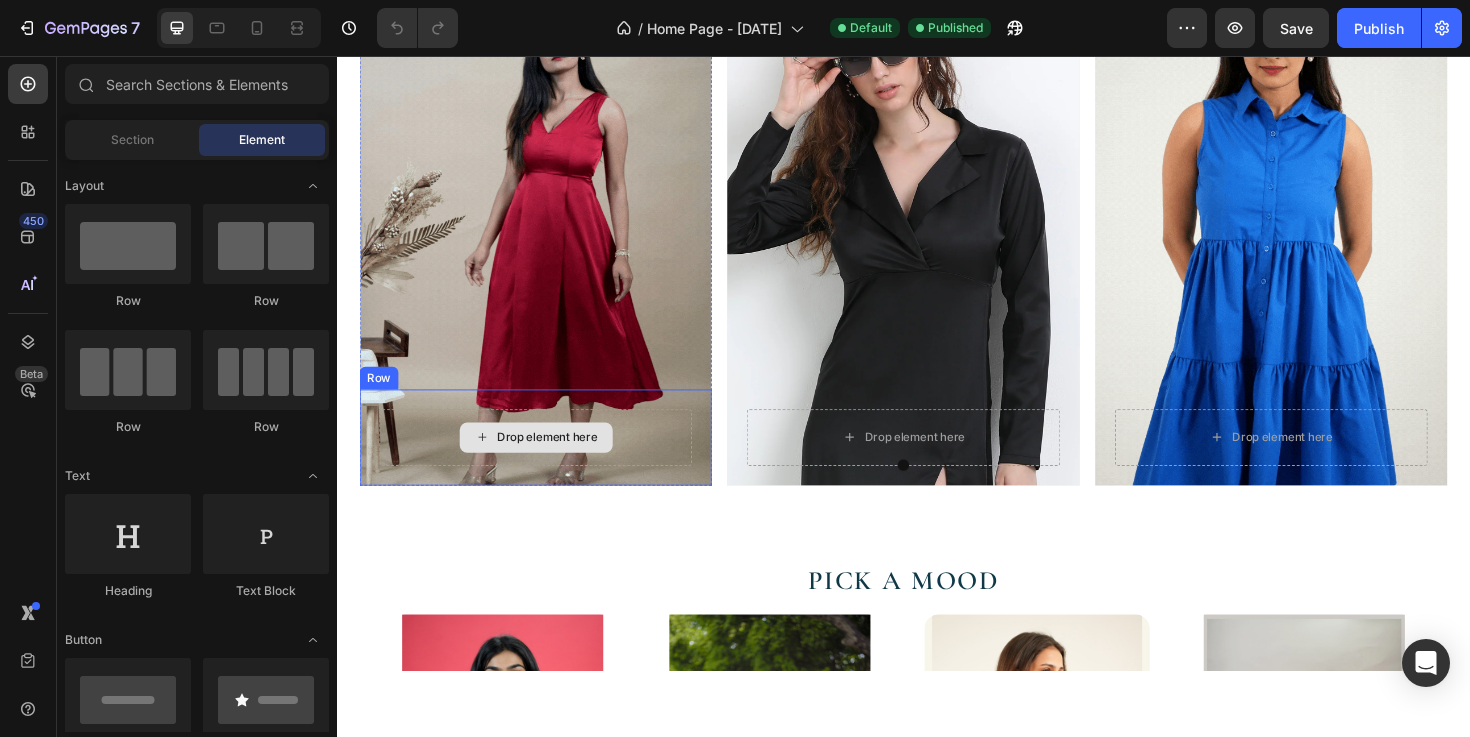 click on "Drop element here" at bounding box center (560, 460) 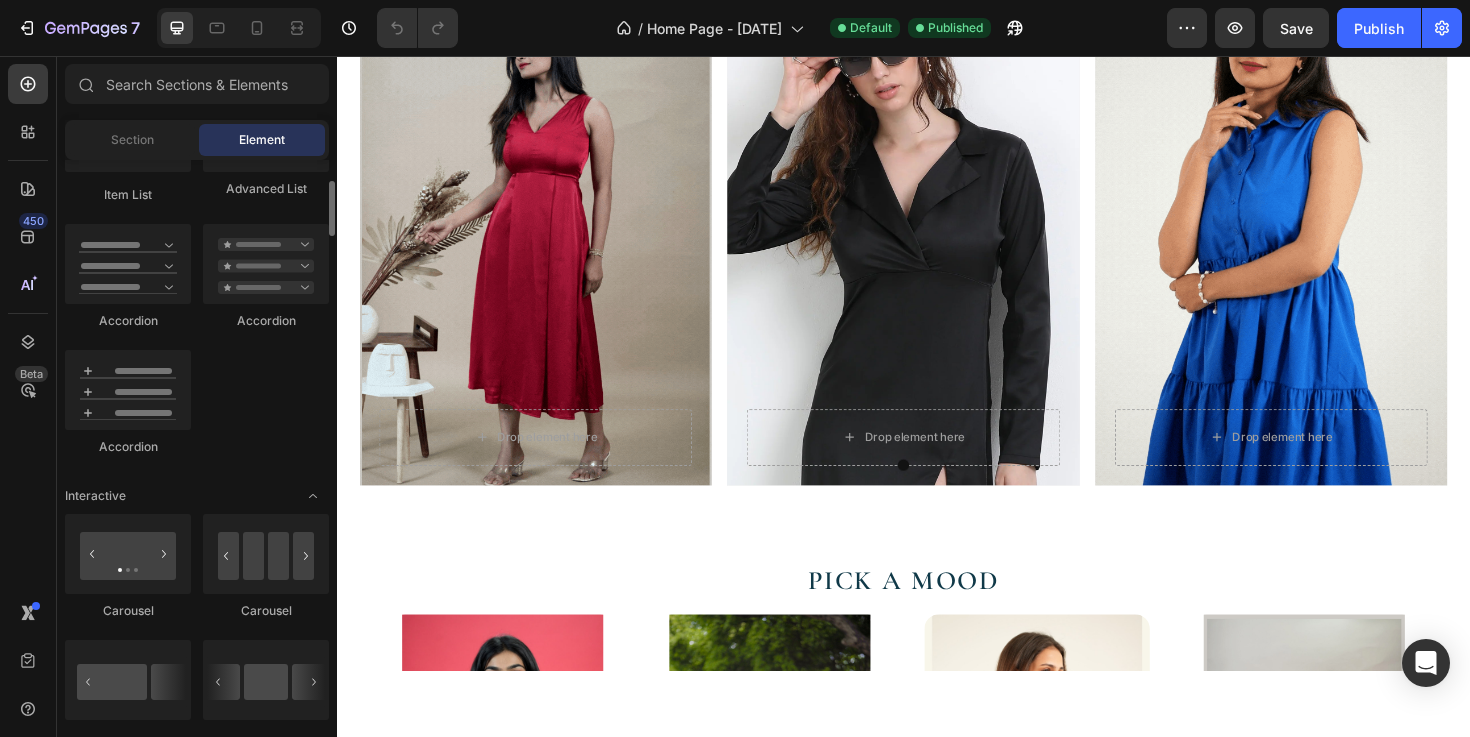 scroll, scrollTop: 1493, scrollLeft: 0, axis: vertical 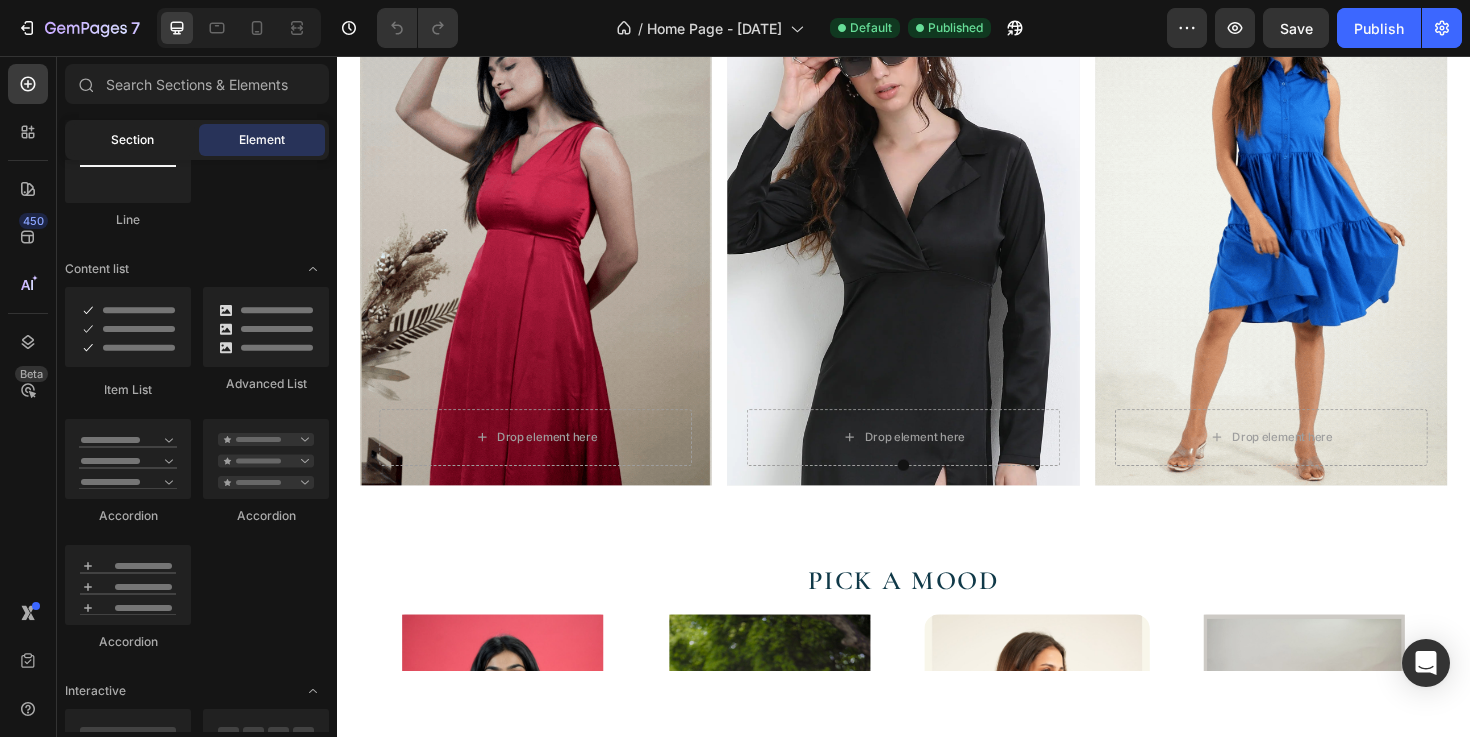 click on "Section" 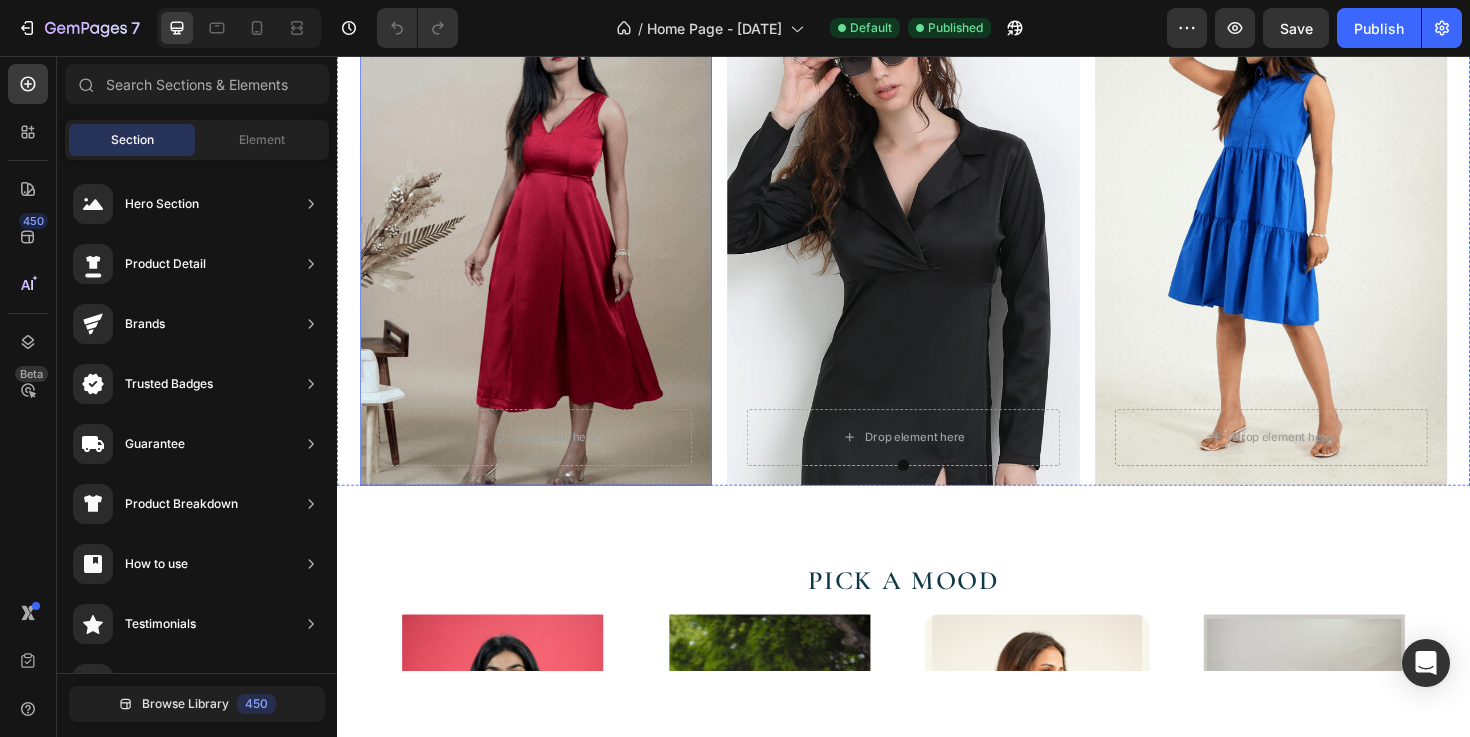 click at bounding box center (547, 231) 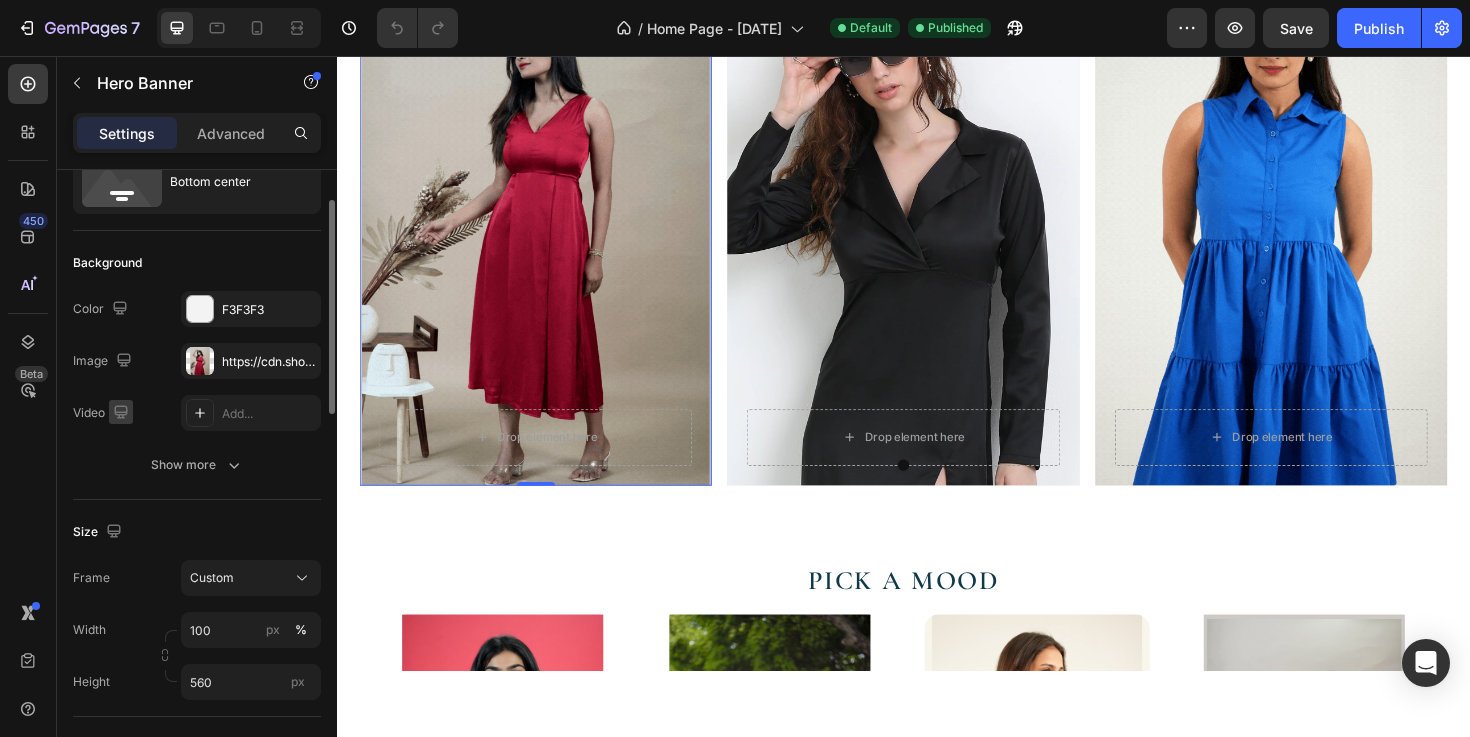 scroll, scrollTop: 74, scrollLeft: 0, axis: vertical 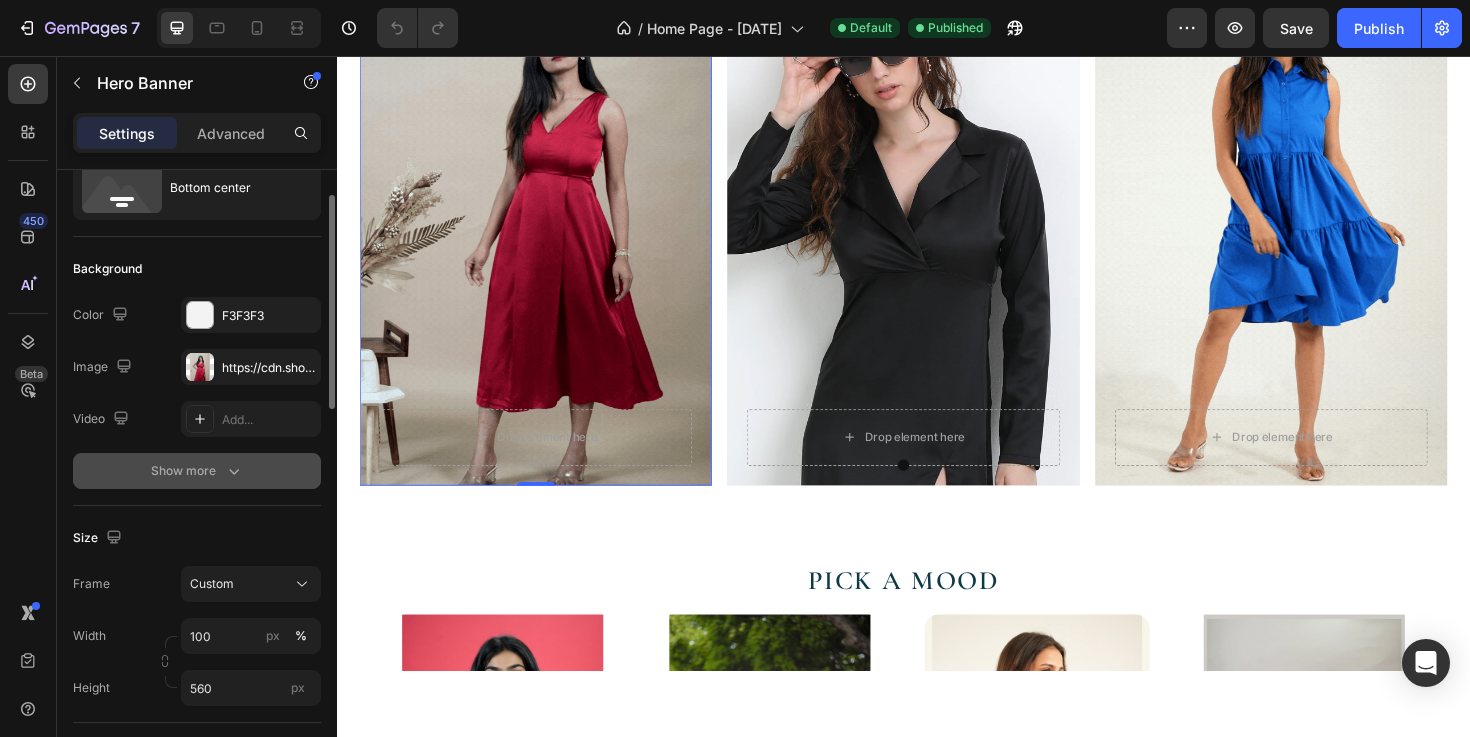 click on "Show more" at bounding box center (197, 471) 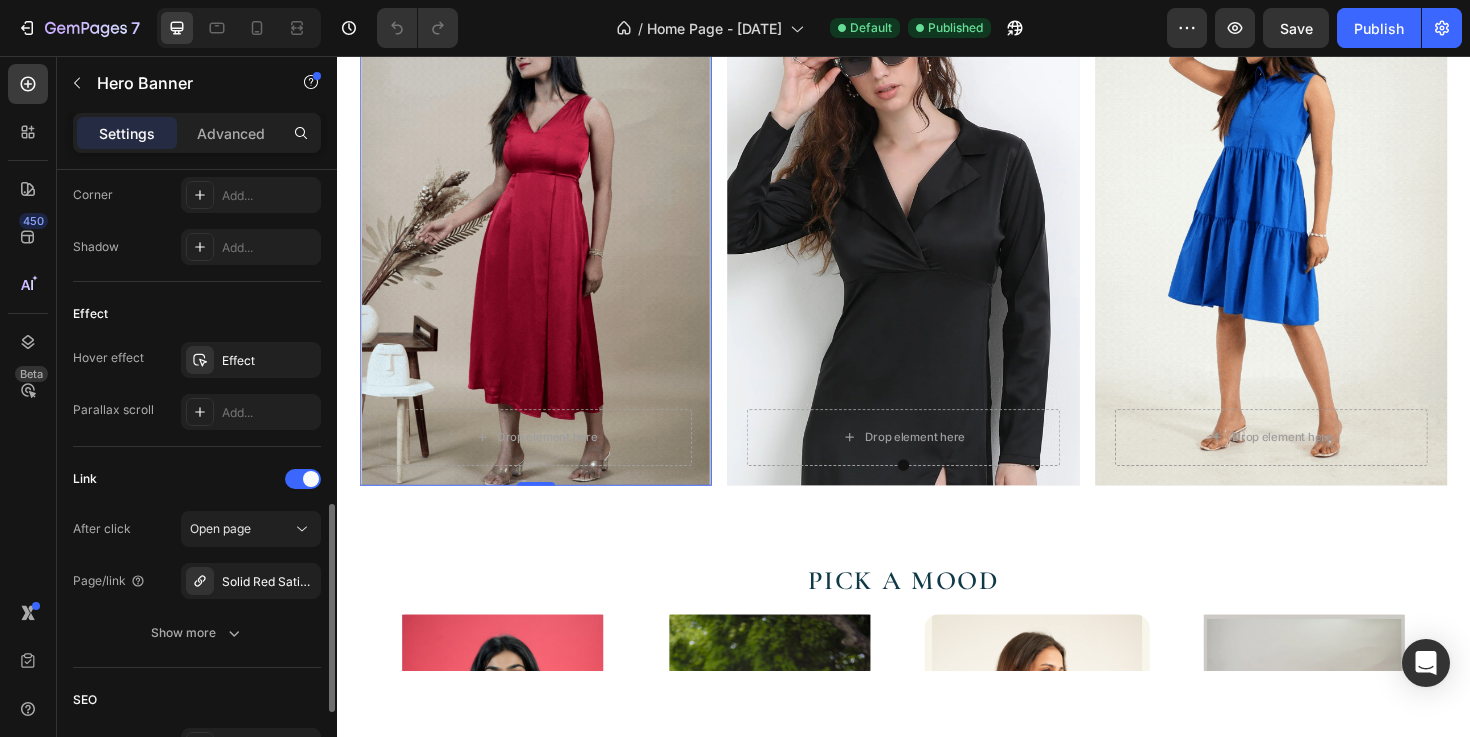 scroll, scrollTop: 1006, scrollLeft: 0, axis: vertical 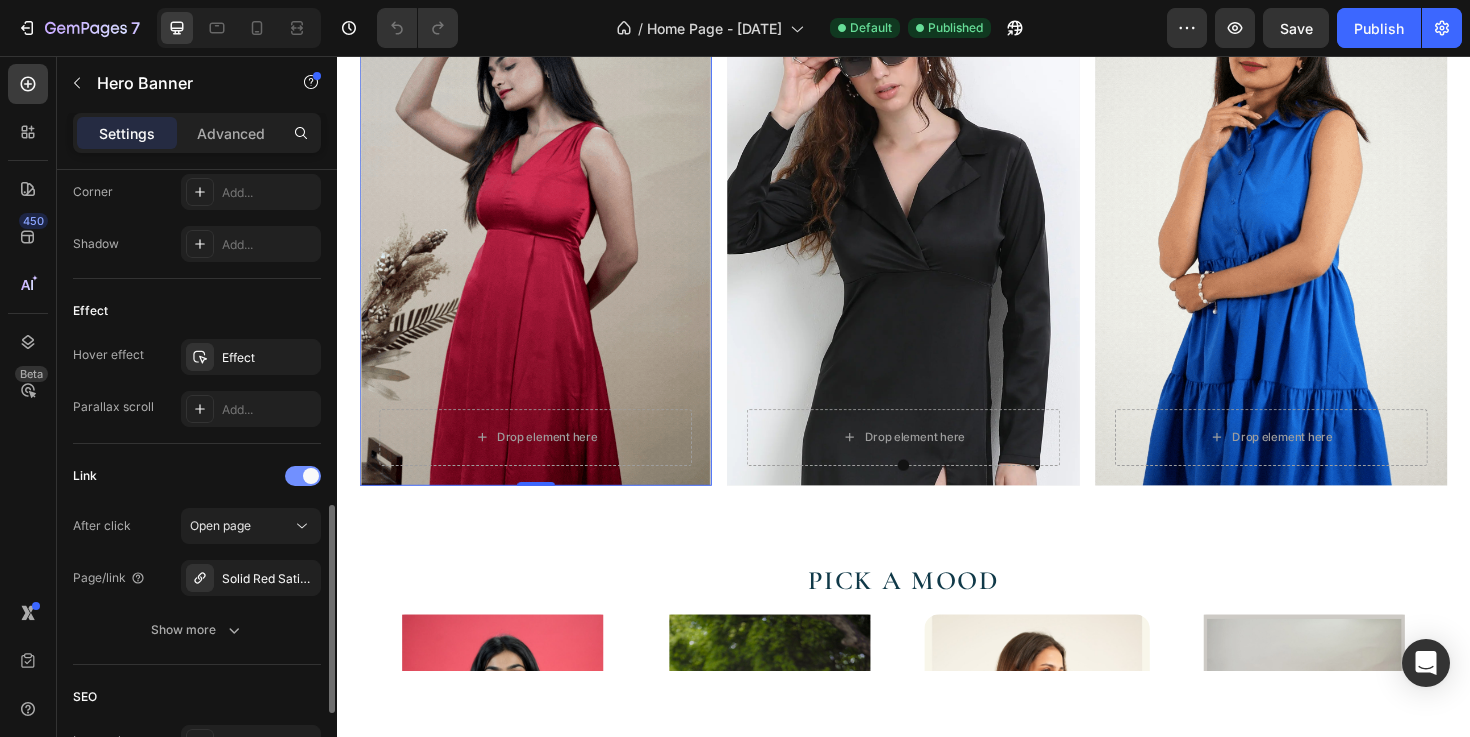 click at bounding box center [303, 476] 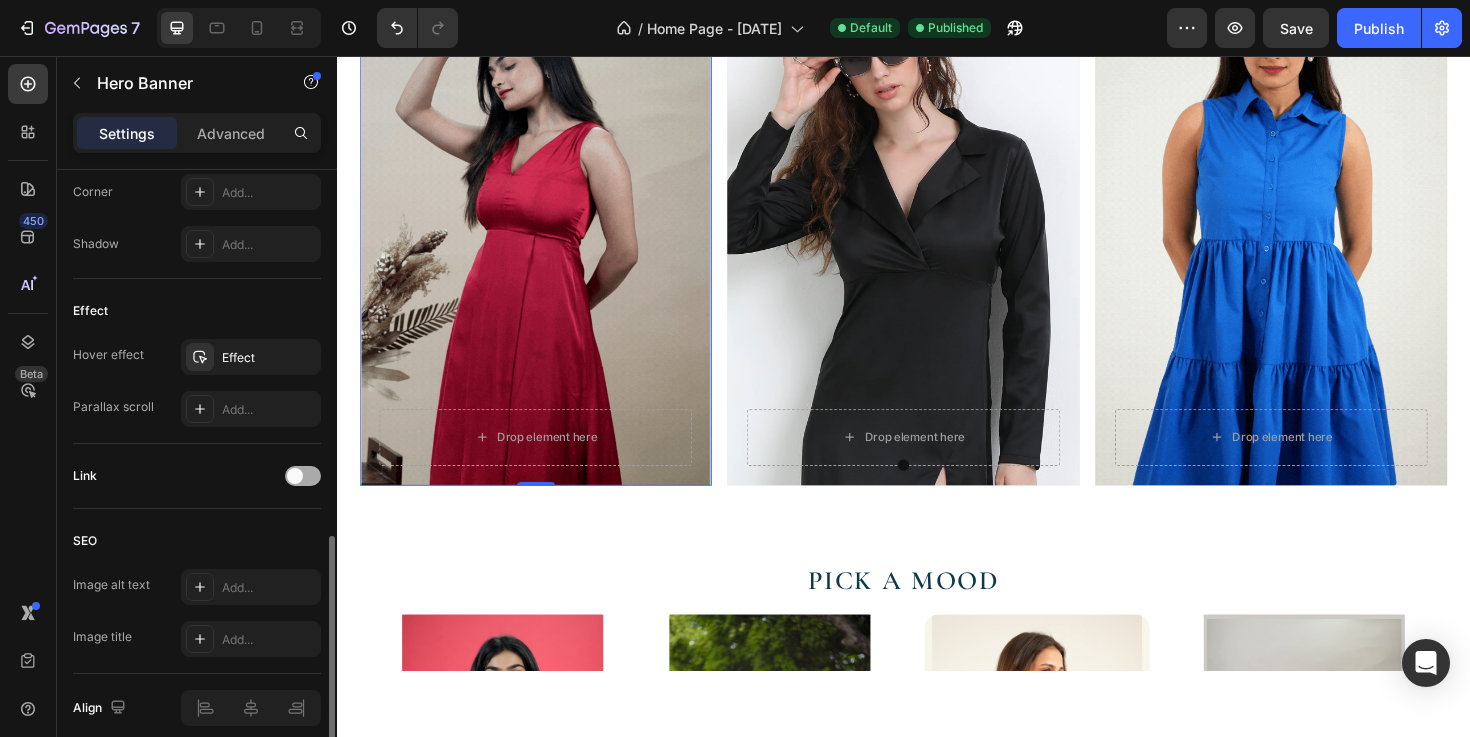 click at bounding box center (295, 476) 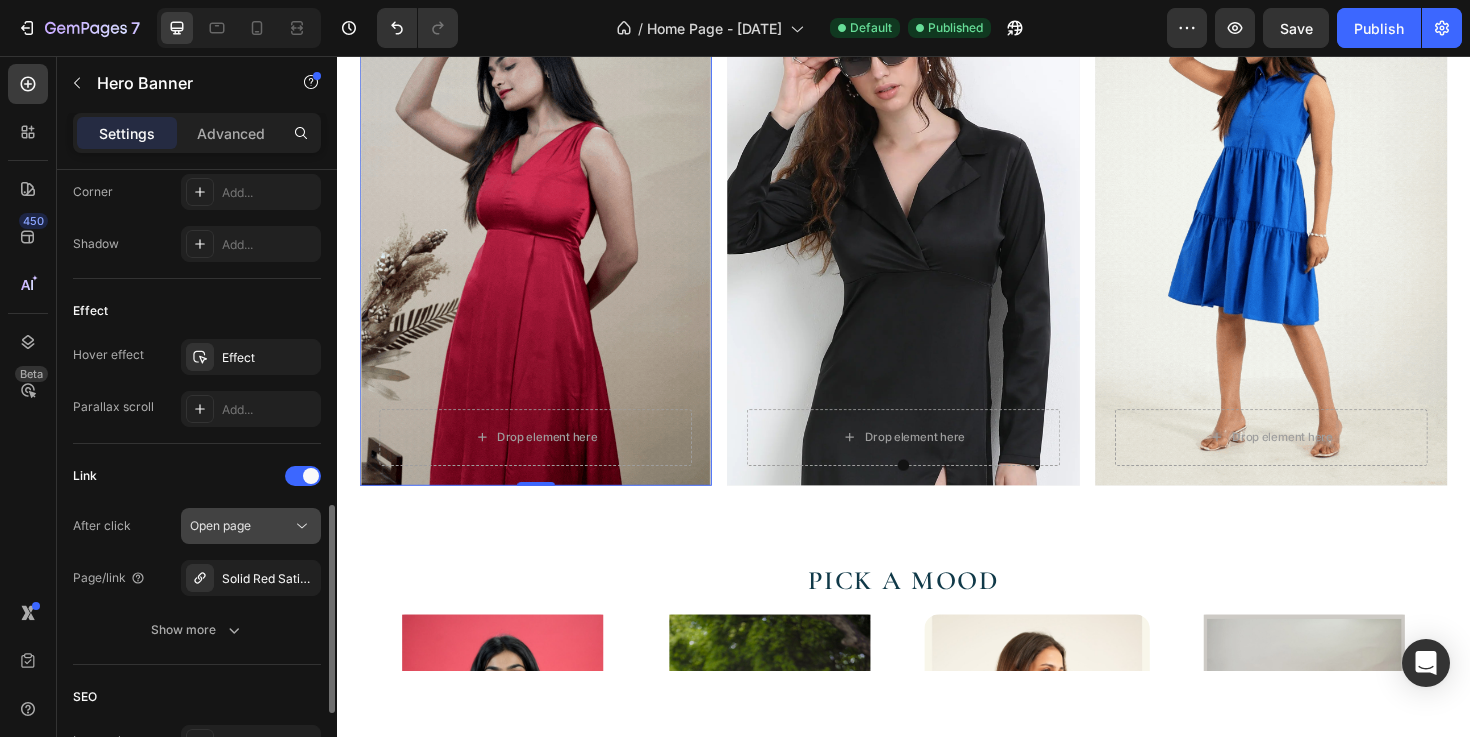 click on "Open page" at bounding box center [241, 526] 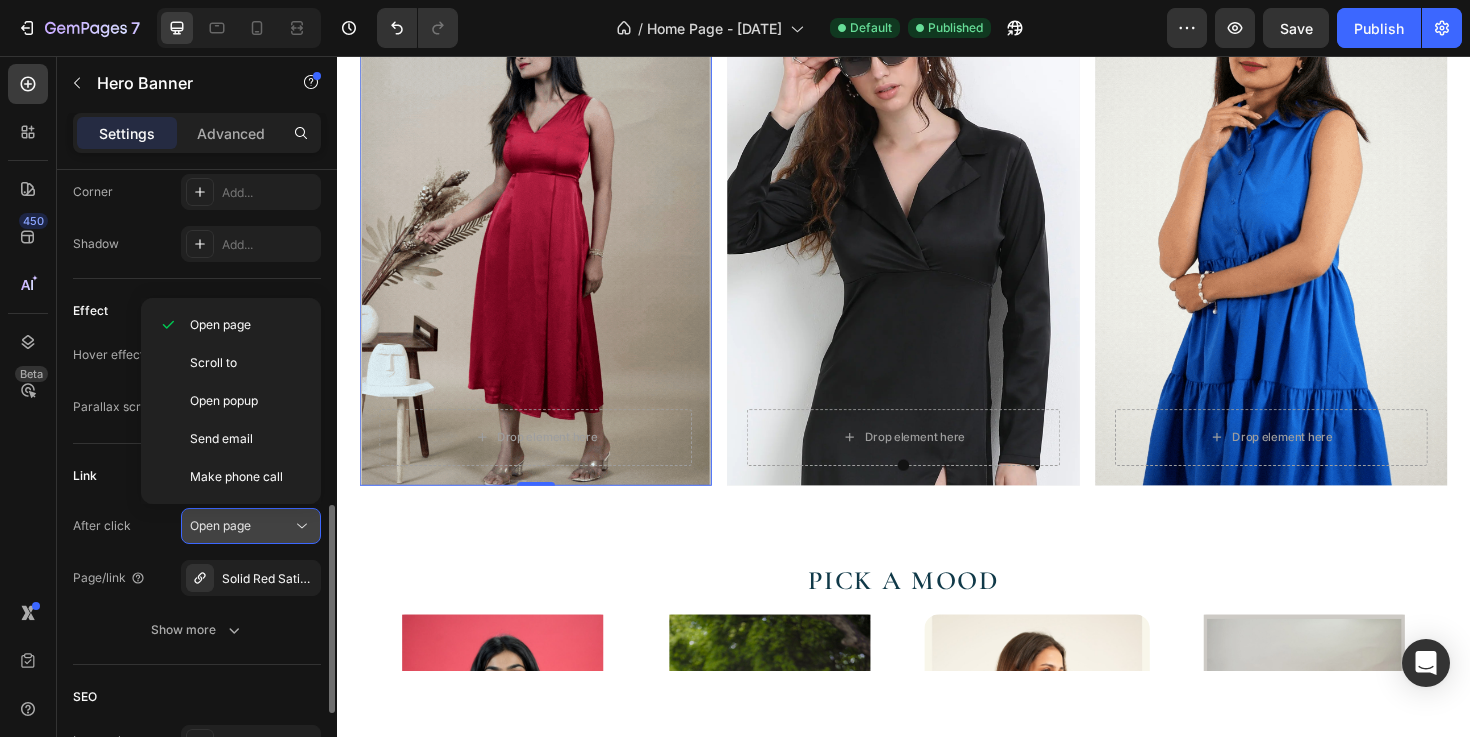 click on "Open page" at bounding box center (241, 526) 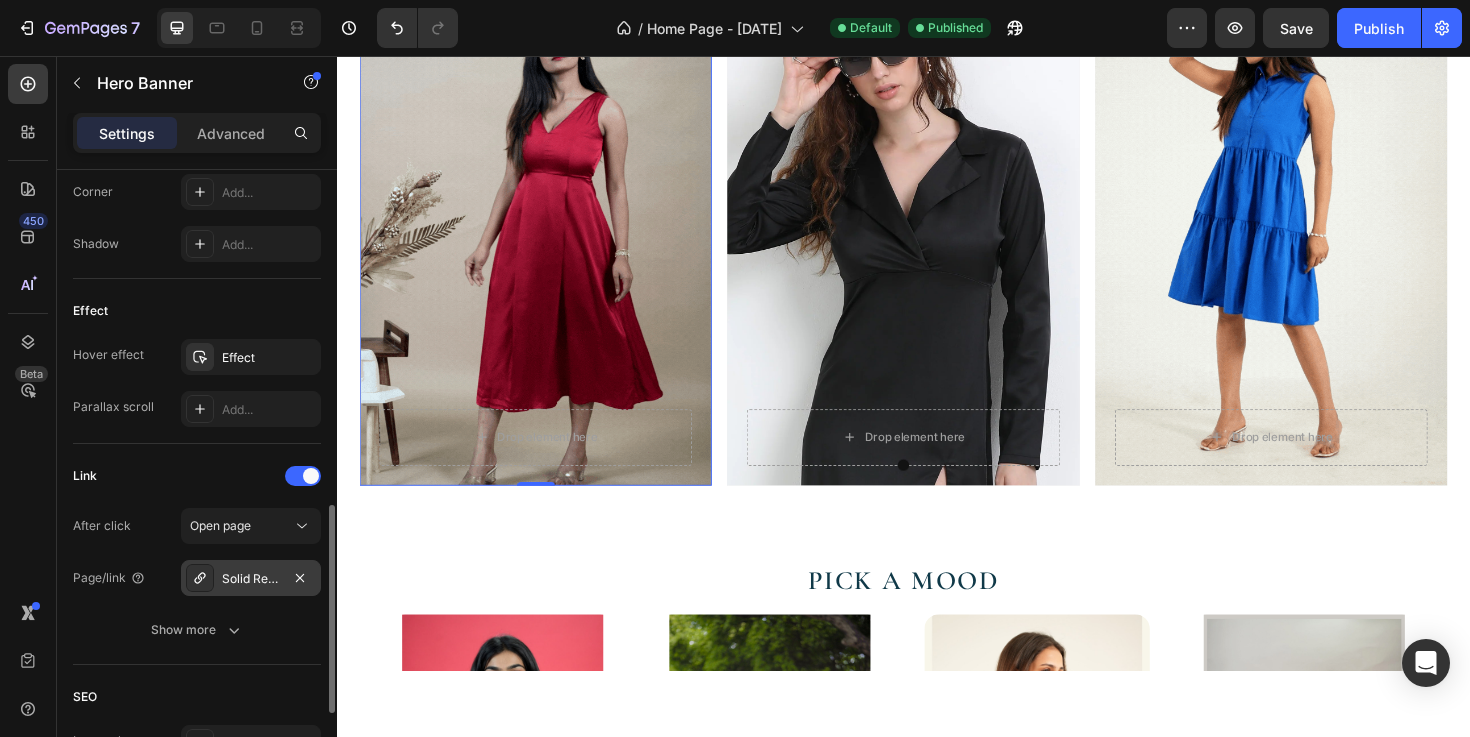 click on "Solid Red Satin Sleeveless Dress" at bounding box center [251, 578] 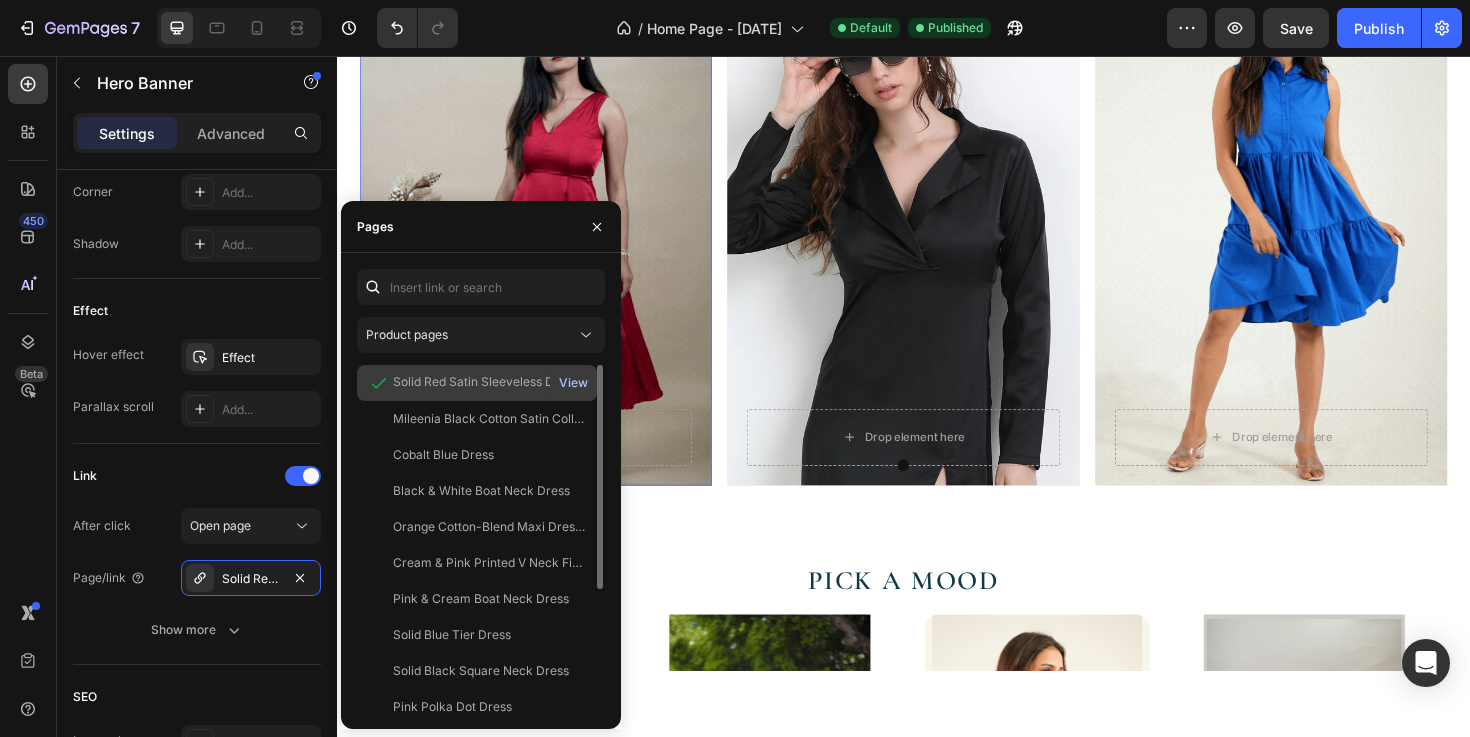 click on "View" at bounding box center (573, 383) 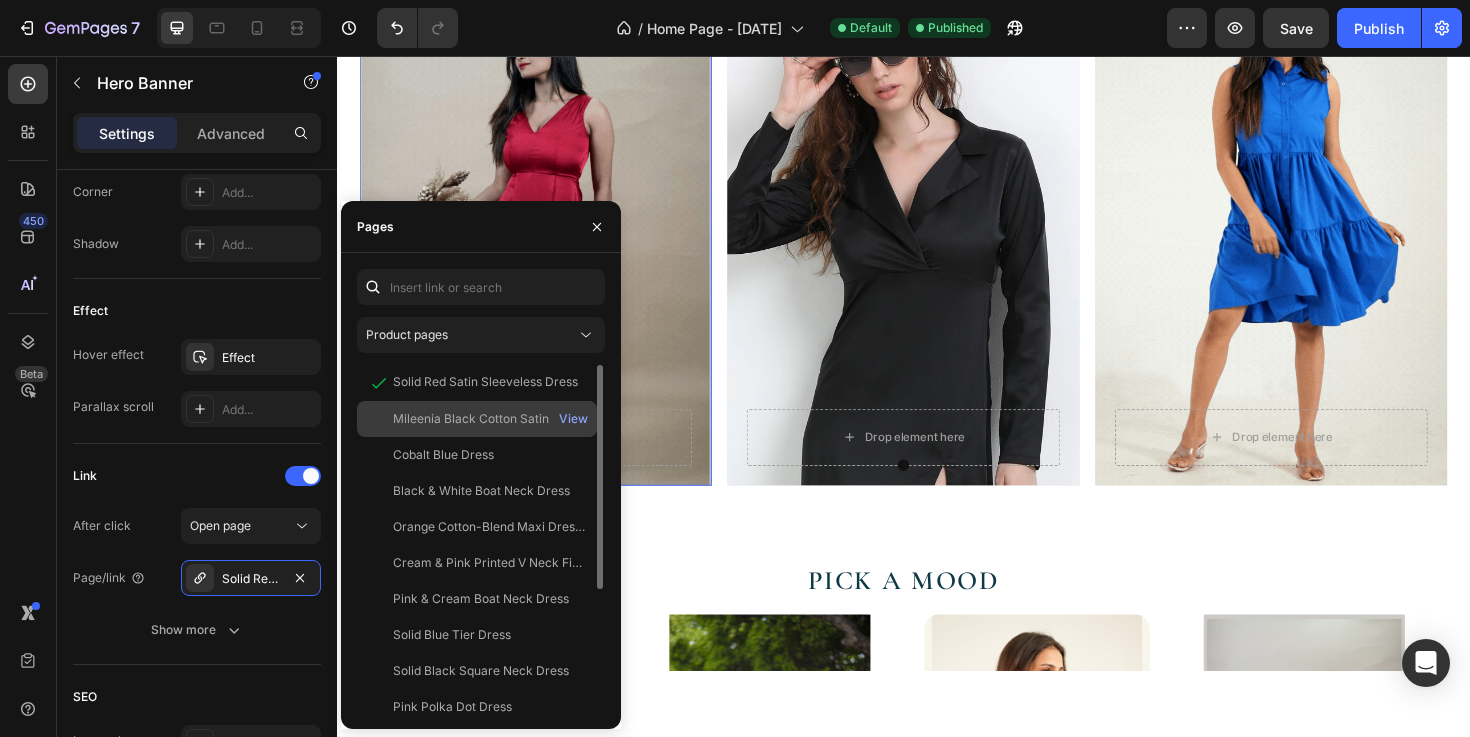 click on "Mileenia Black Cotton Satin Collared Slit Maxi Dress" 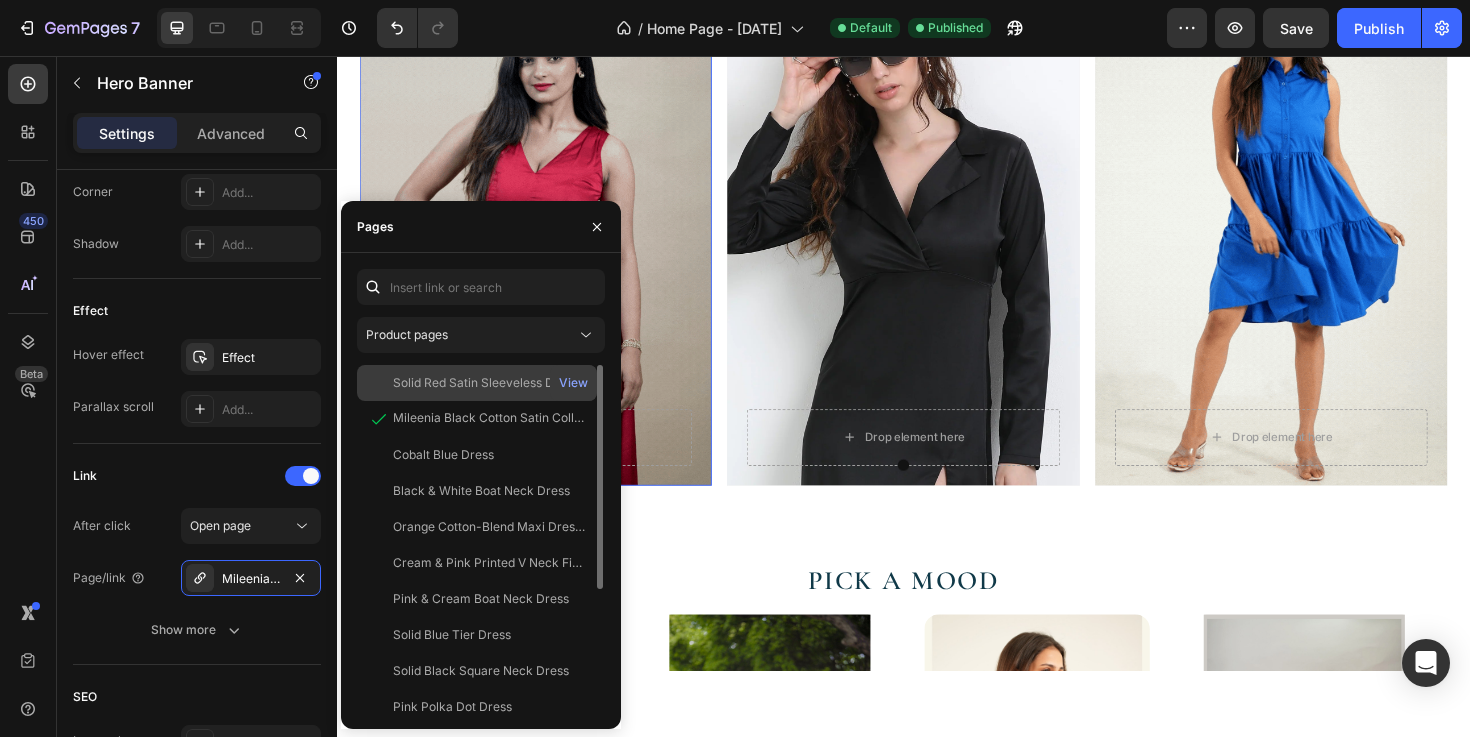click on "Solid Red Satin Sleeveless Dress" 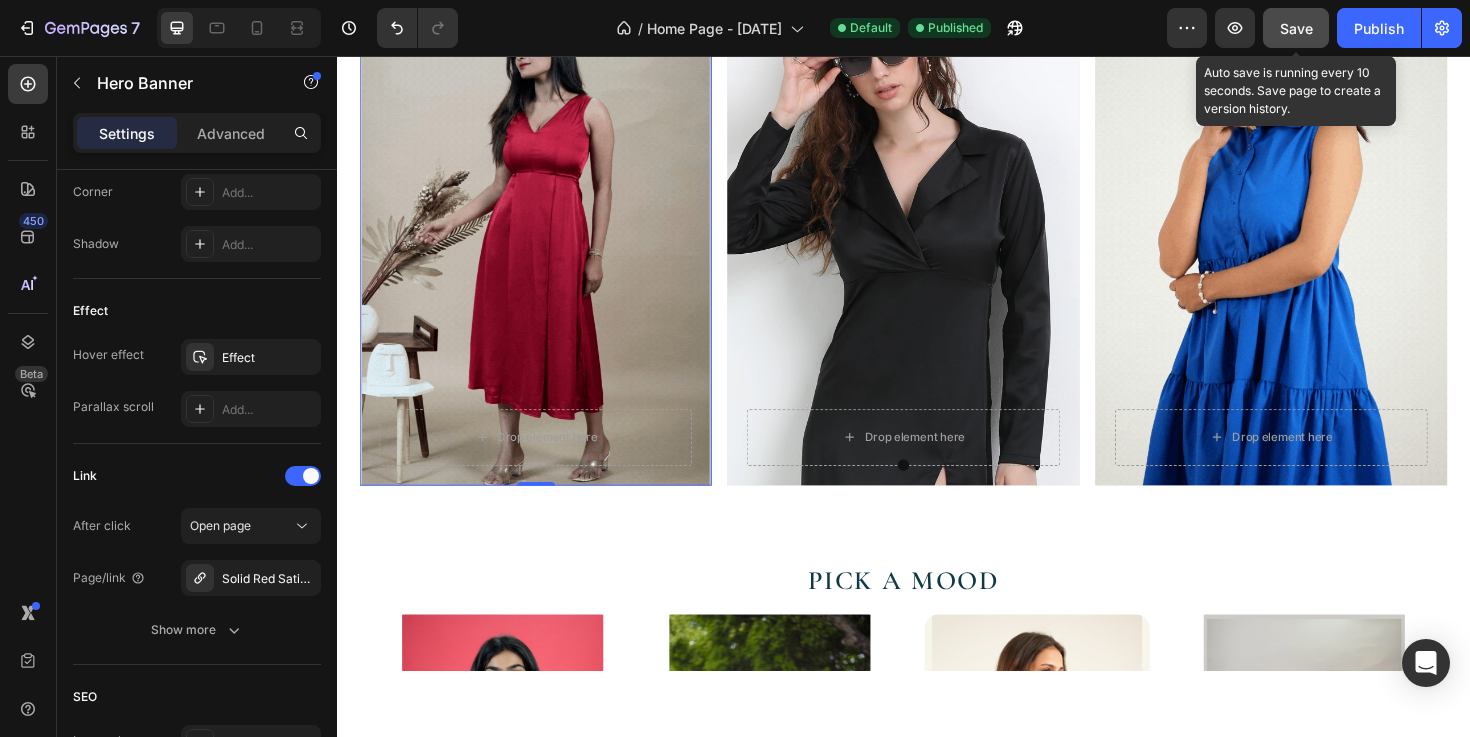 click on "Save" 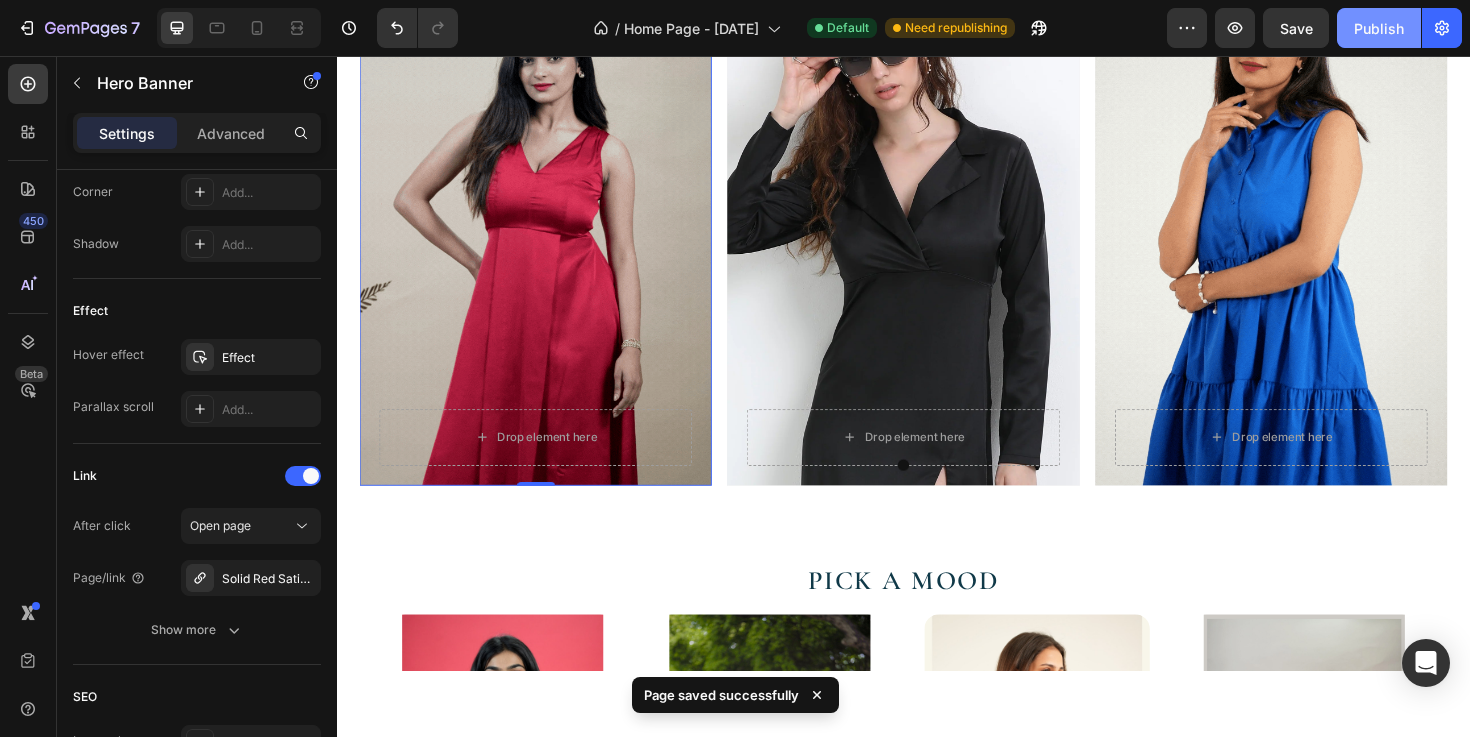 click on "Publish" at bounding box center [1379, 28] 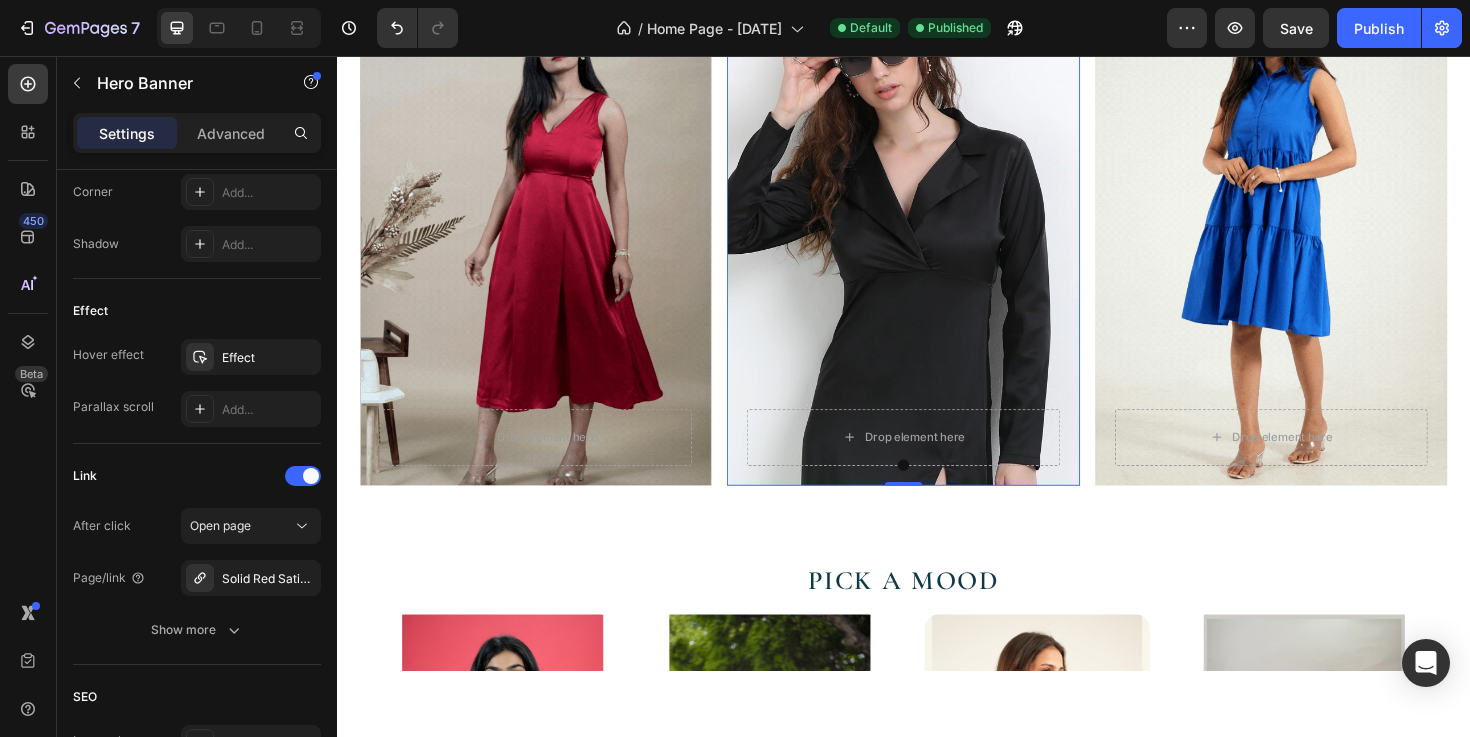 click at bounding box center [936, 231] 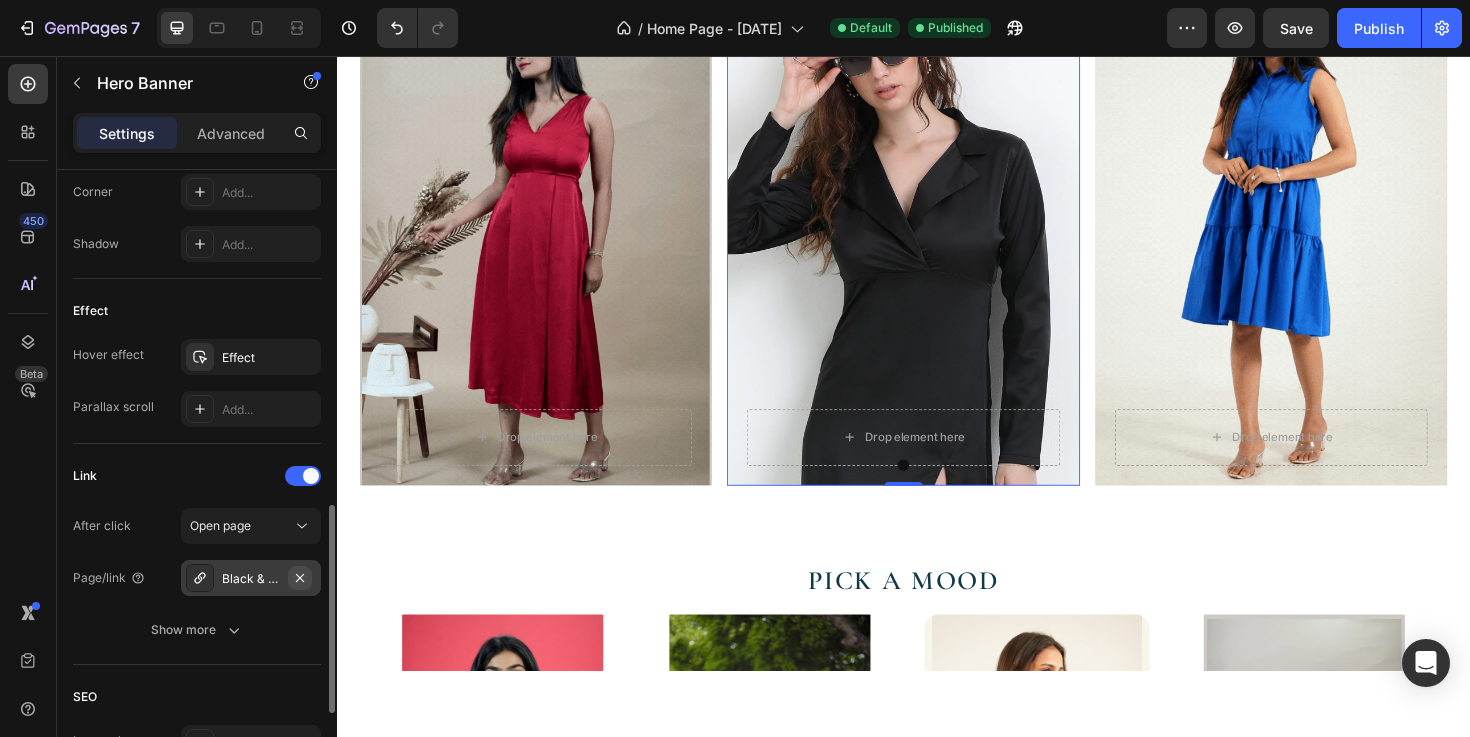 click 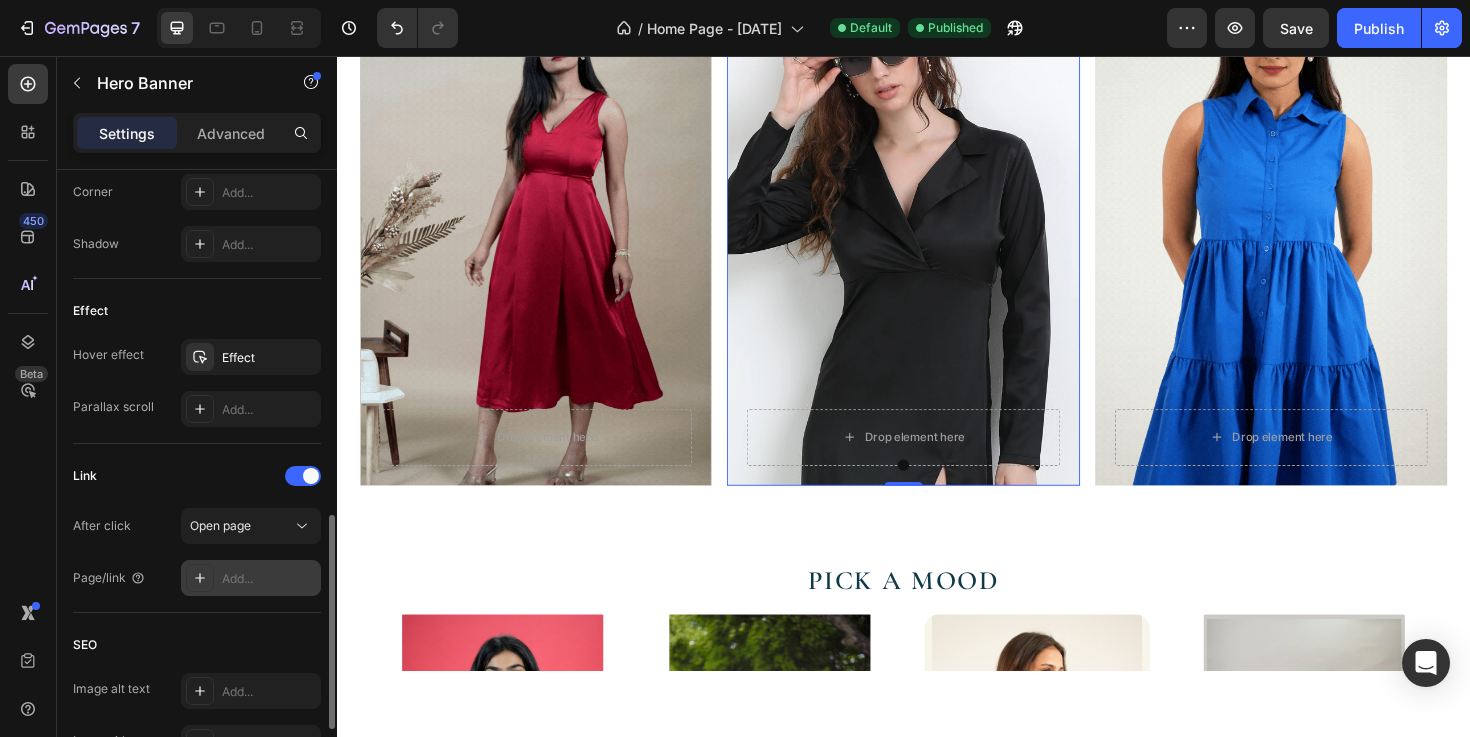 click on "Add..." at bounding box center [269, 579] 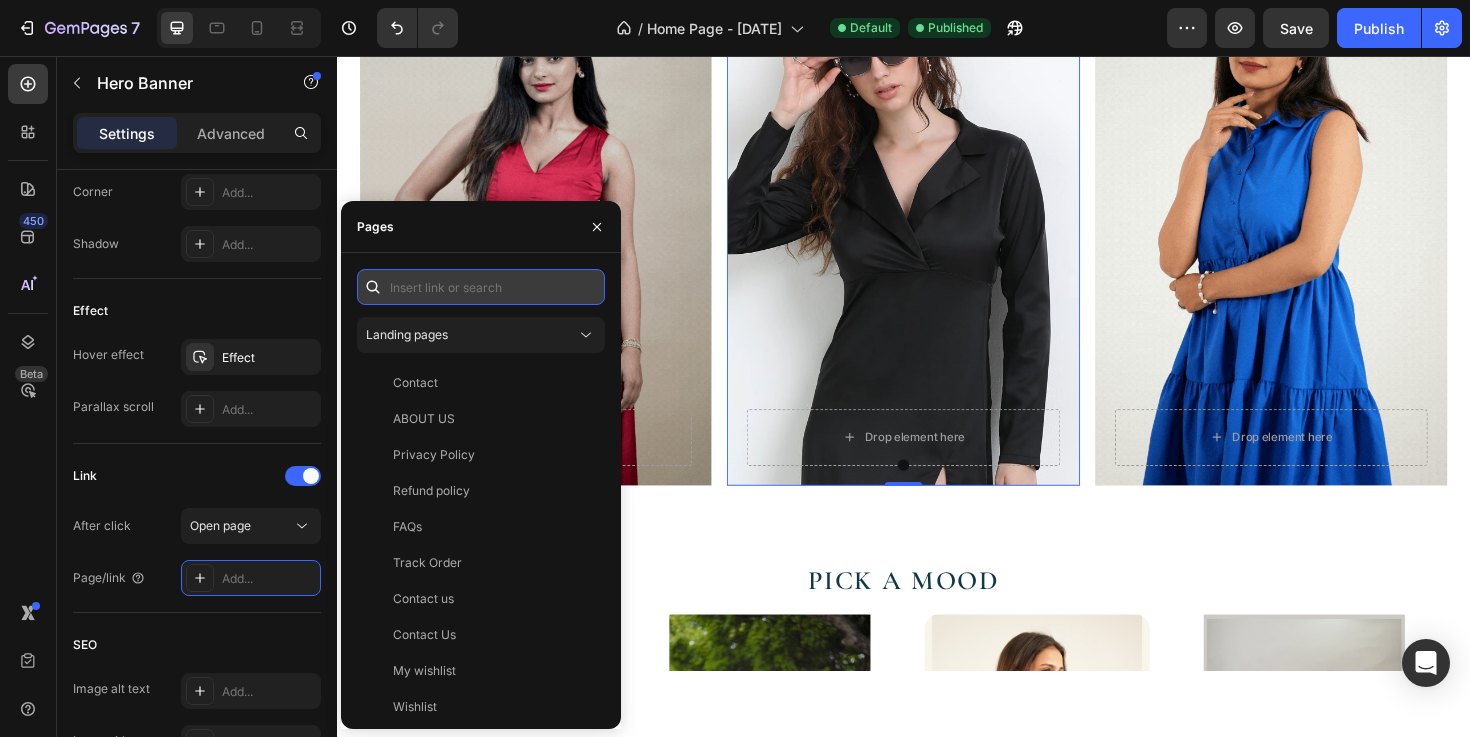 click at bounding box center (481, 287) 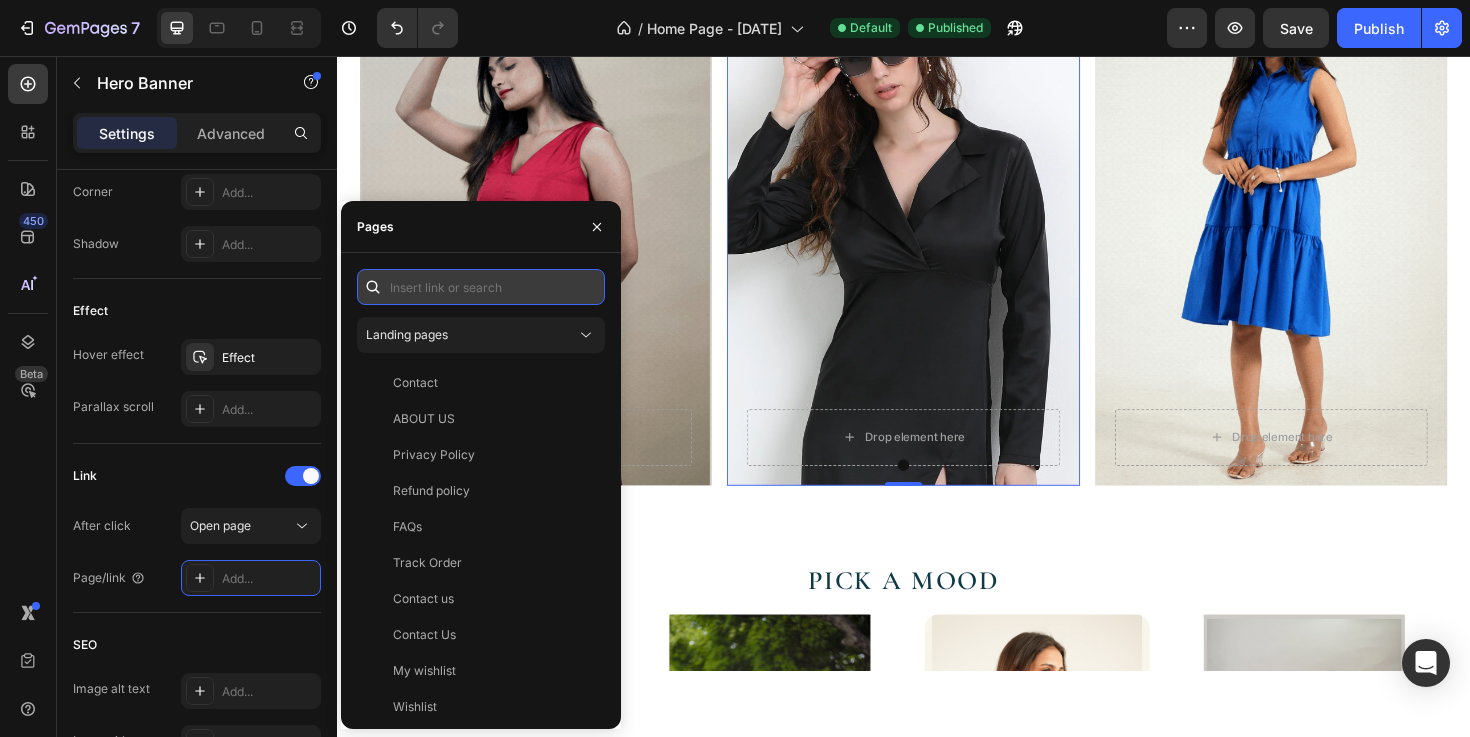 paste on "Mileenia Black Cotton Satin Collared Slit Maxi Dress" 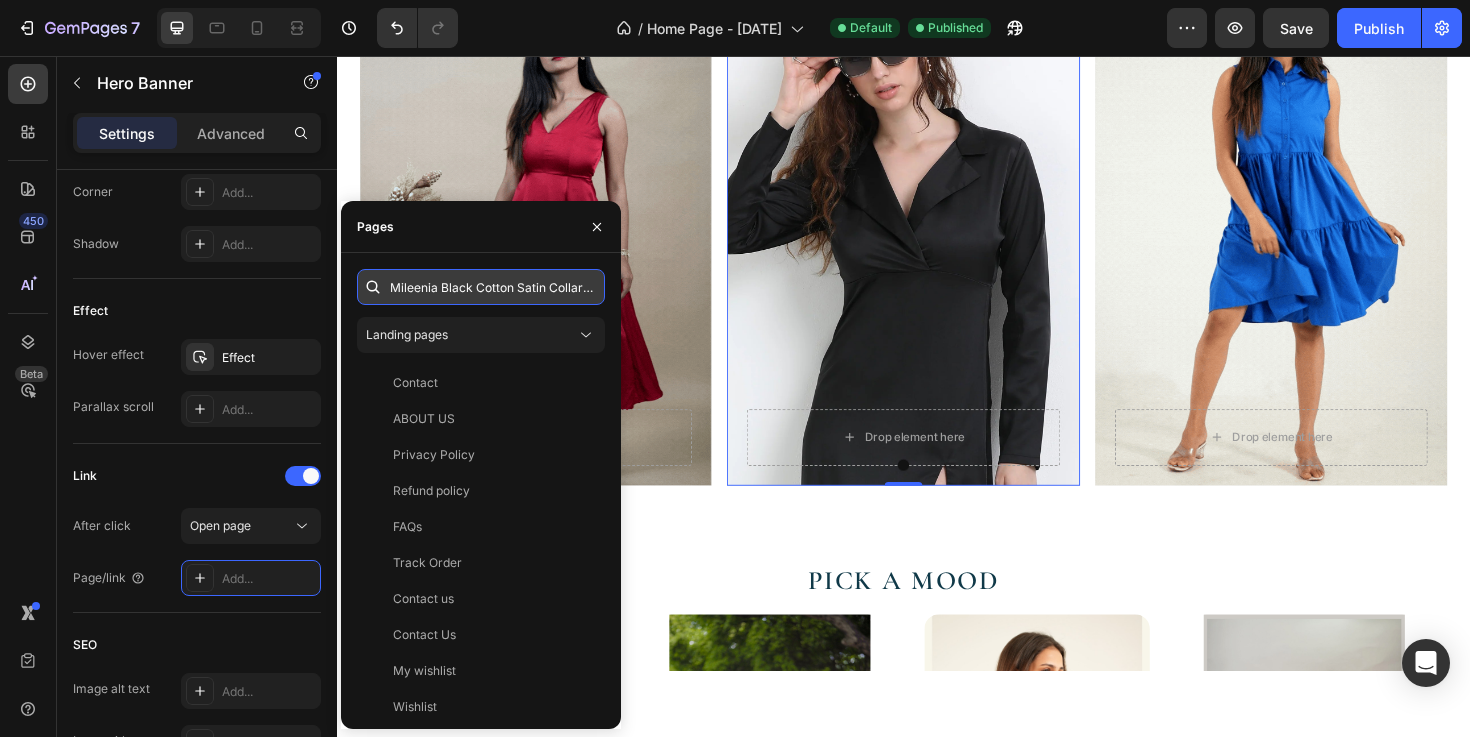 scroll, scrollTop: 0, scrollLeft: 118, axis: horizontal 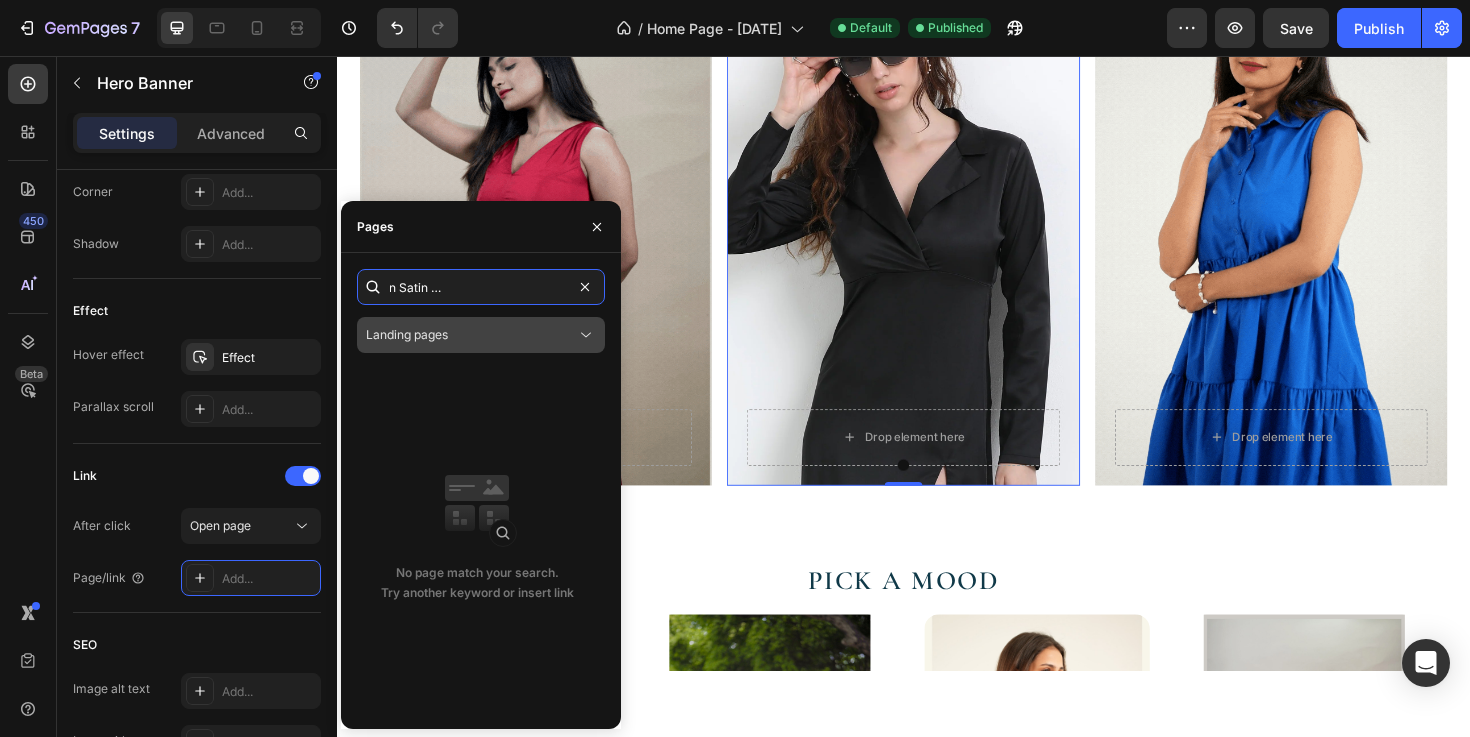 type on "Mileenia Black Cotton Satin Collared Slit Maxi Dress" 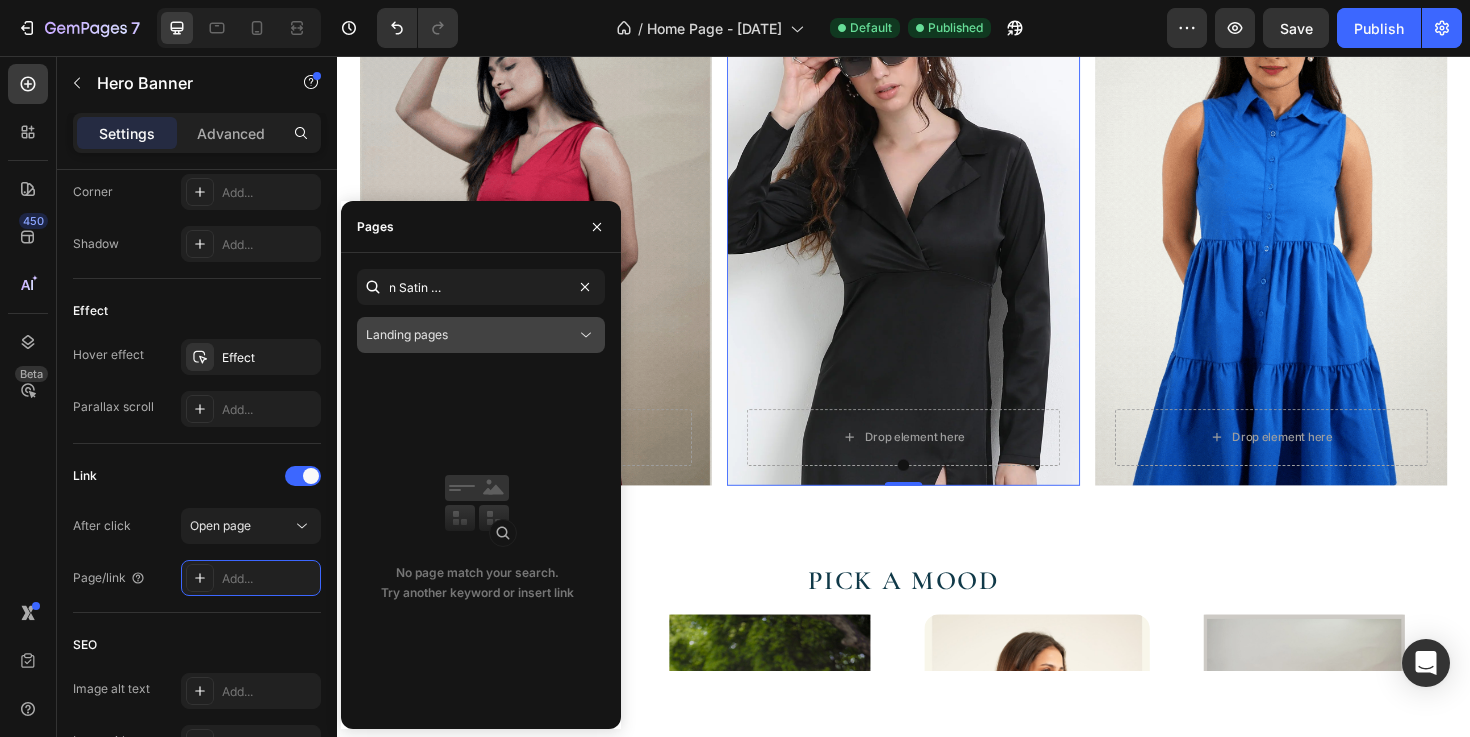click on "Landing pages" at bounding box center (471, 335) 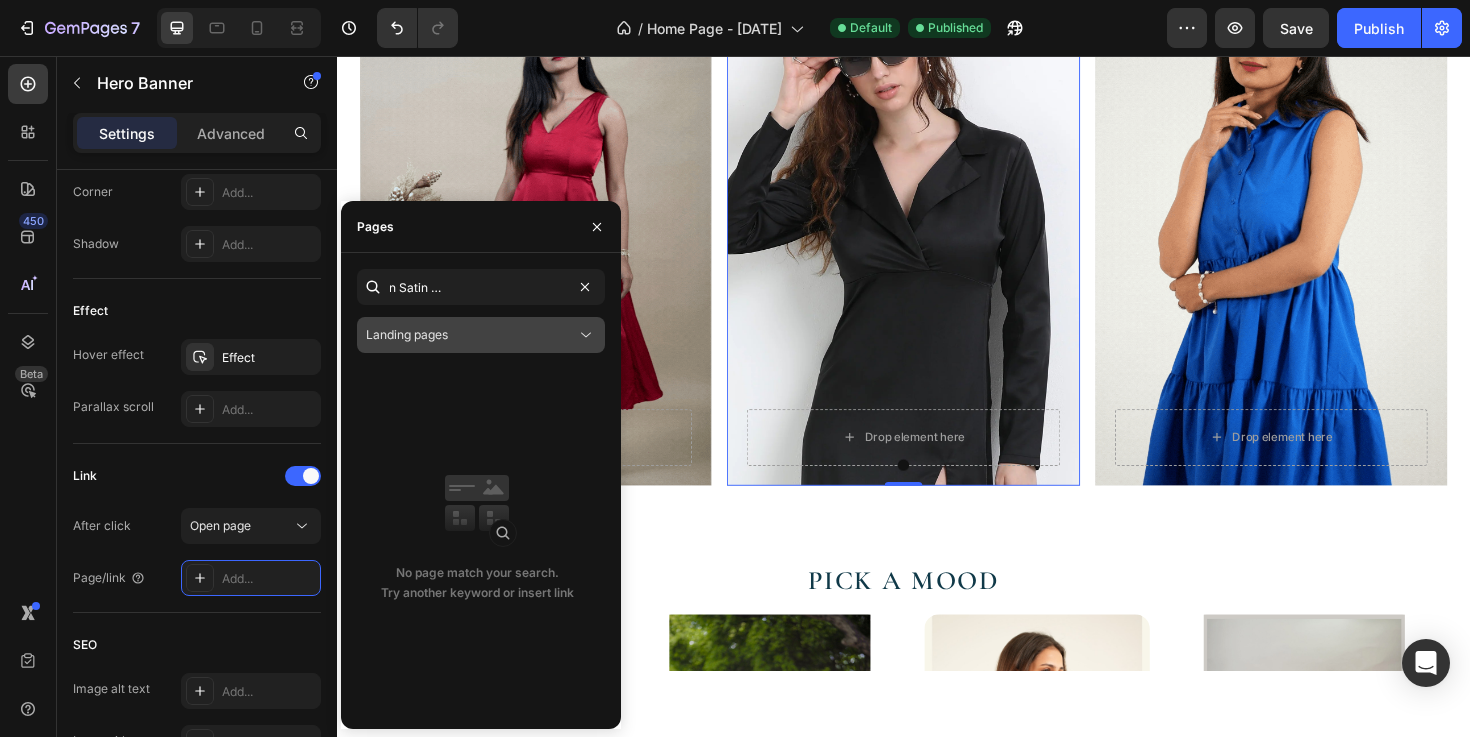 scroll, scrollTop: 0, scrollLeft: 0, axis: both 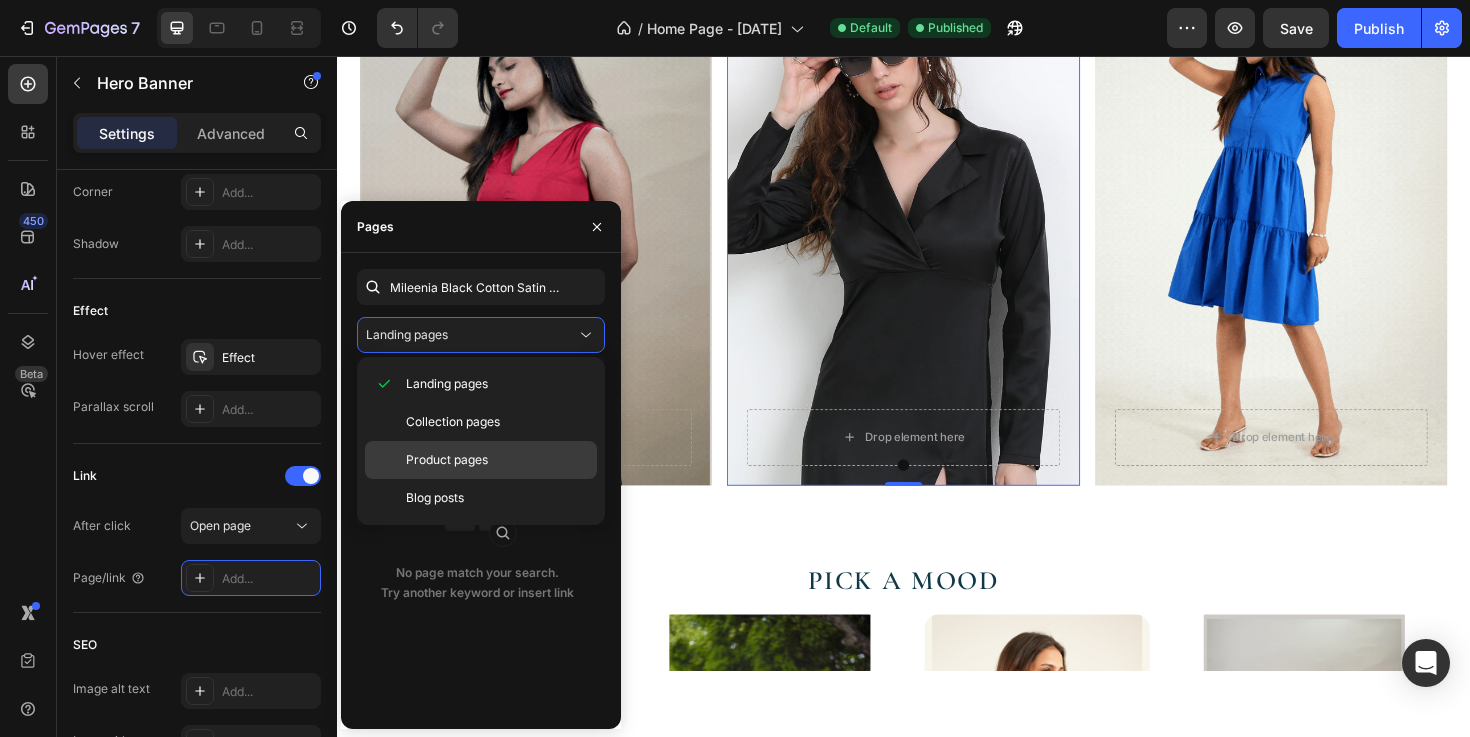 click on "Product pages" at bounding box center (447, 460) 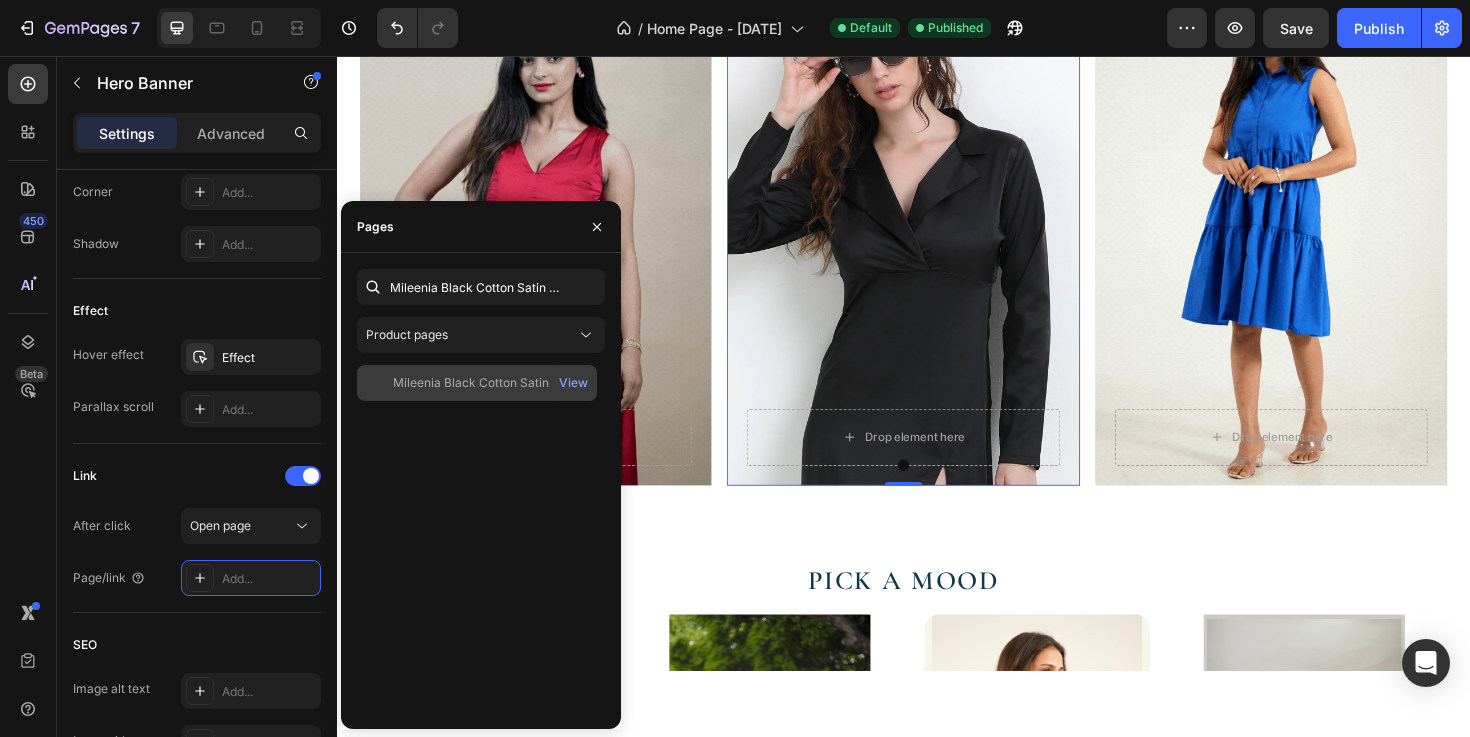 click on "Mileenia Black Cotton Satin Collared Slit Maxi Dress" 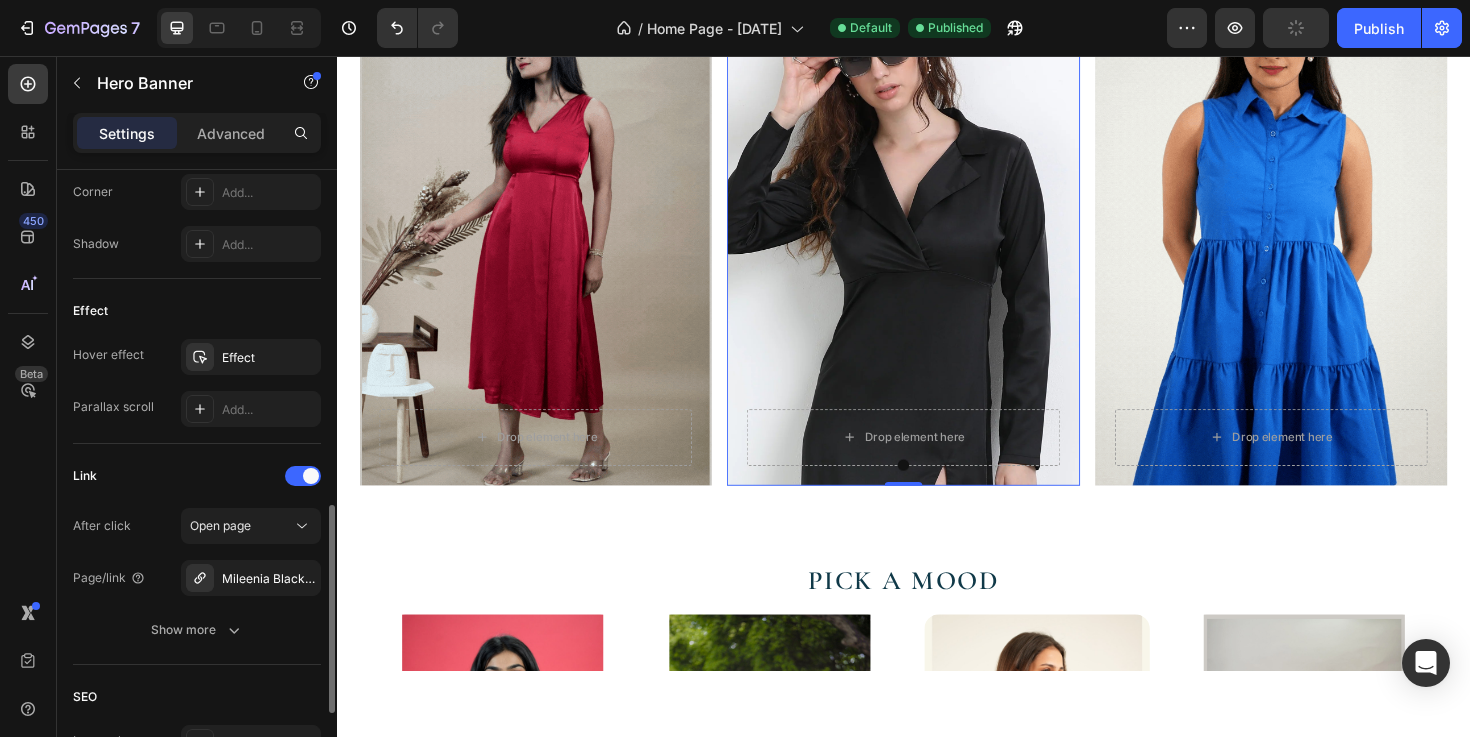 click on "Link" at bounding box center (197, 476) 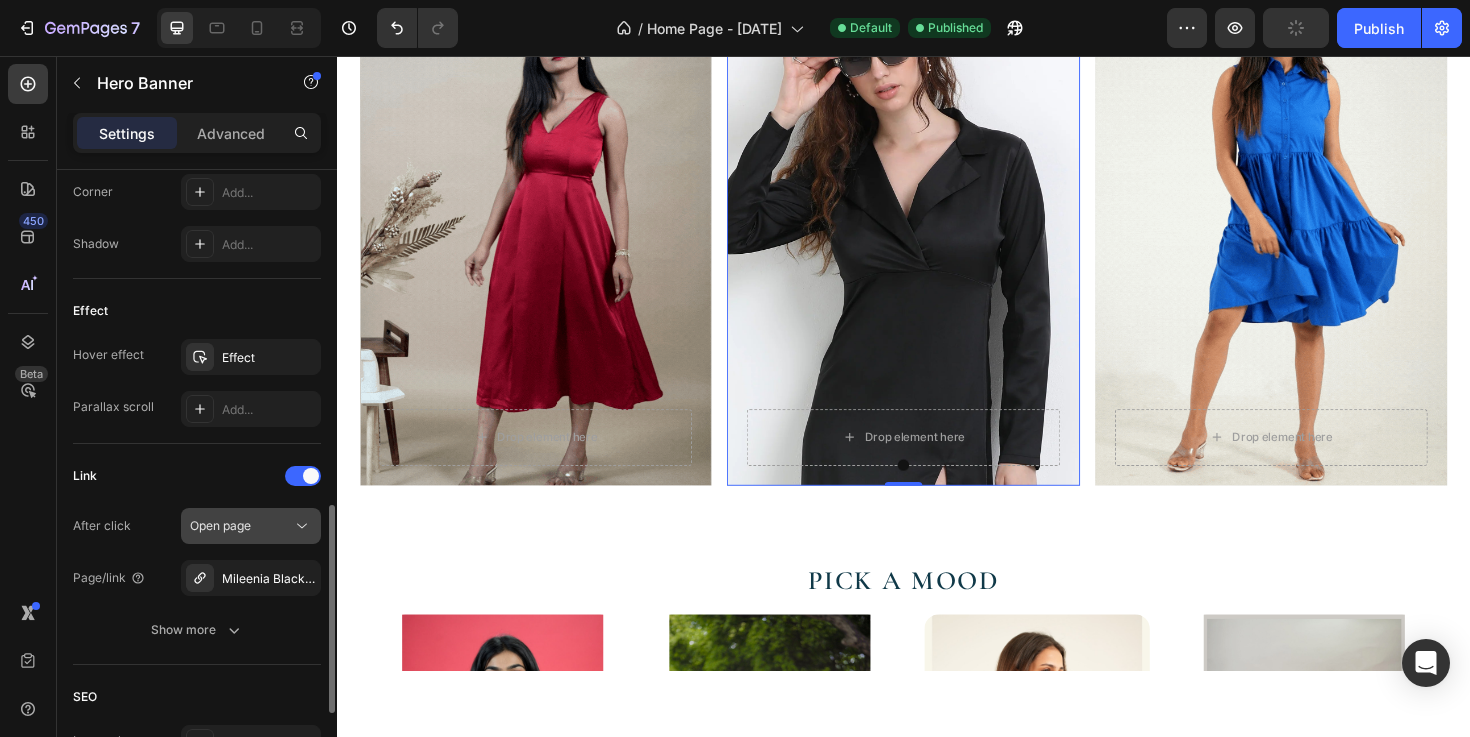 click on "Open page" 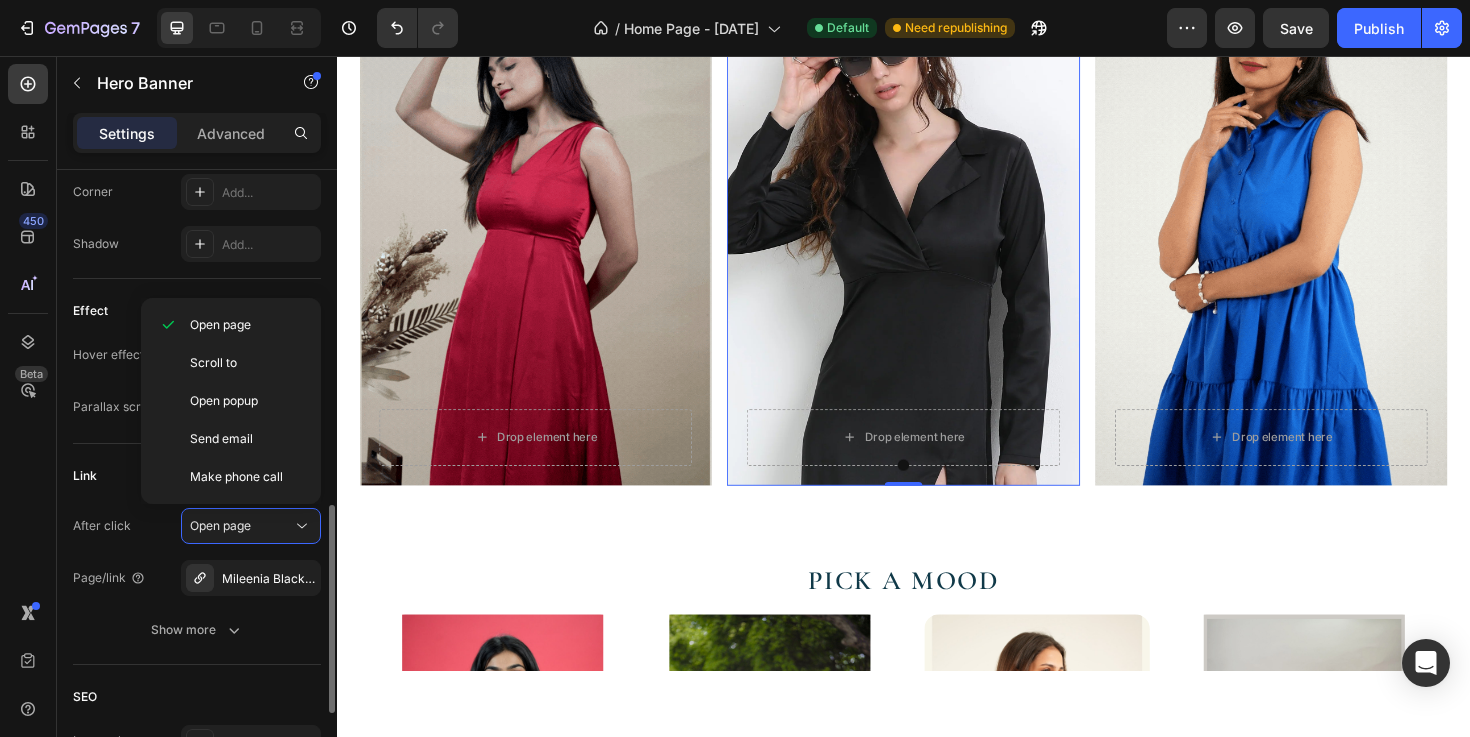click on "Link" at bounding box center [197, 476] 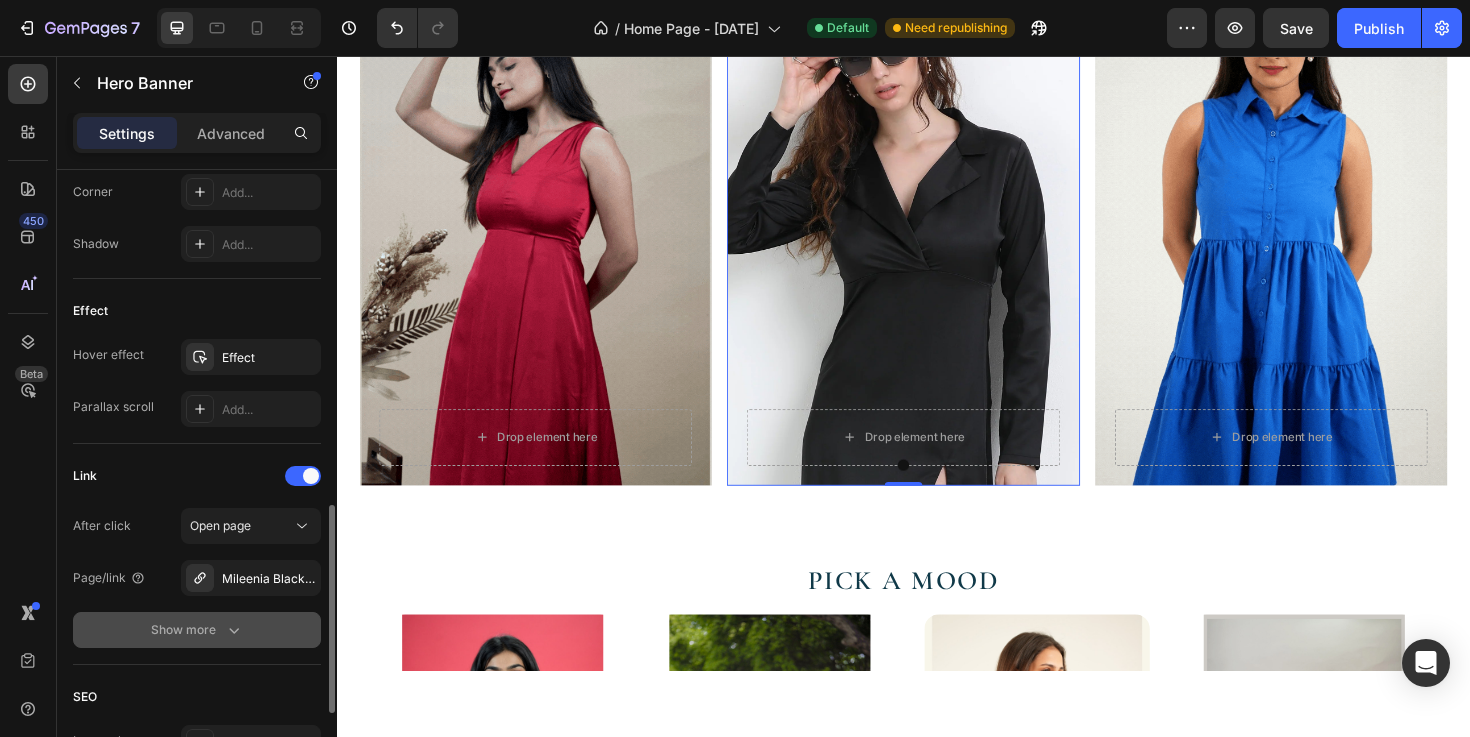 click on "Show more" at bounding box center [197, 630] 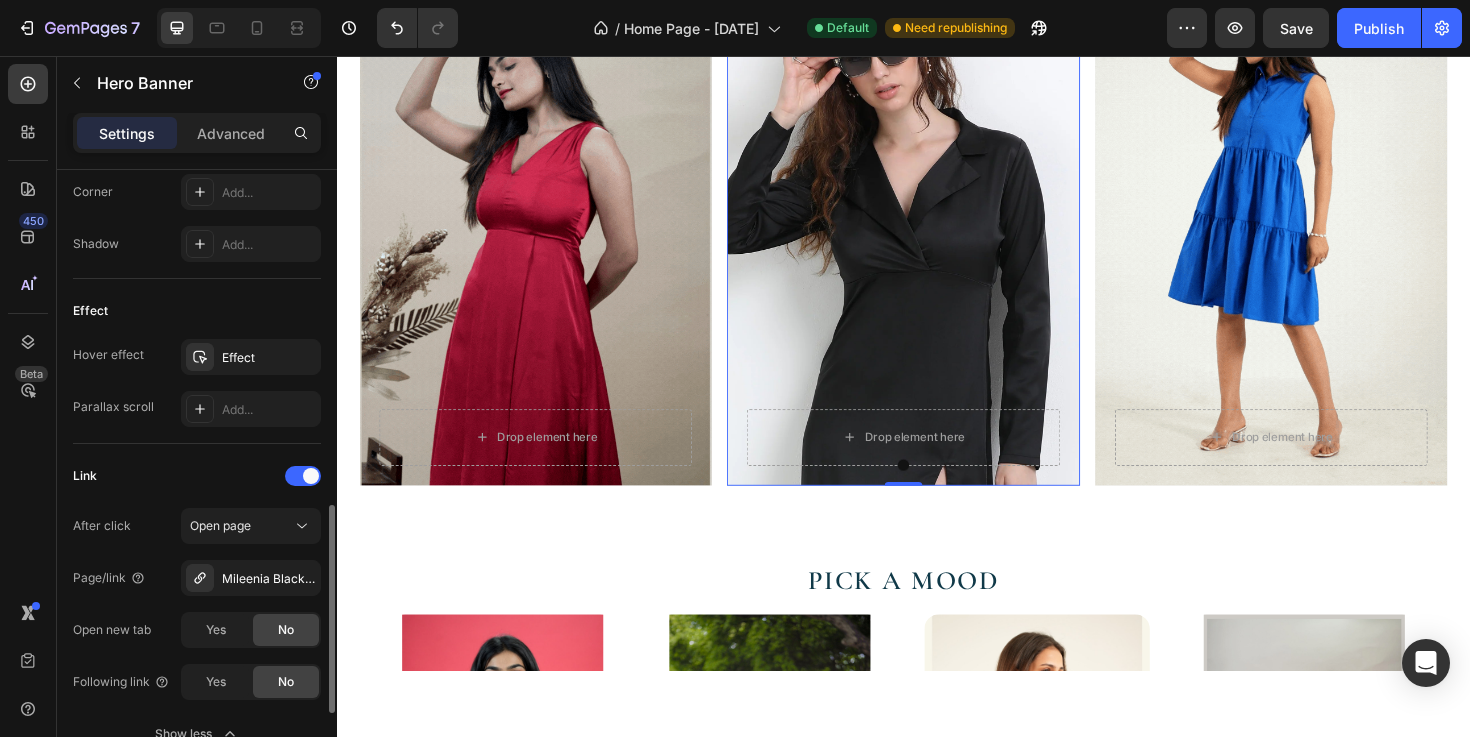 click on "No" 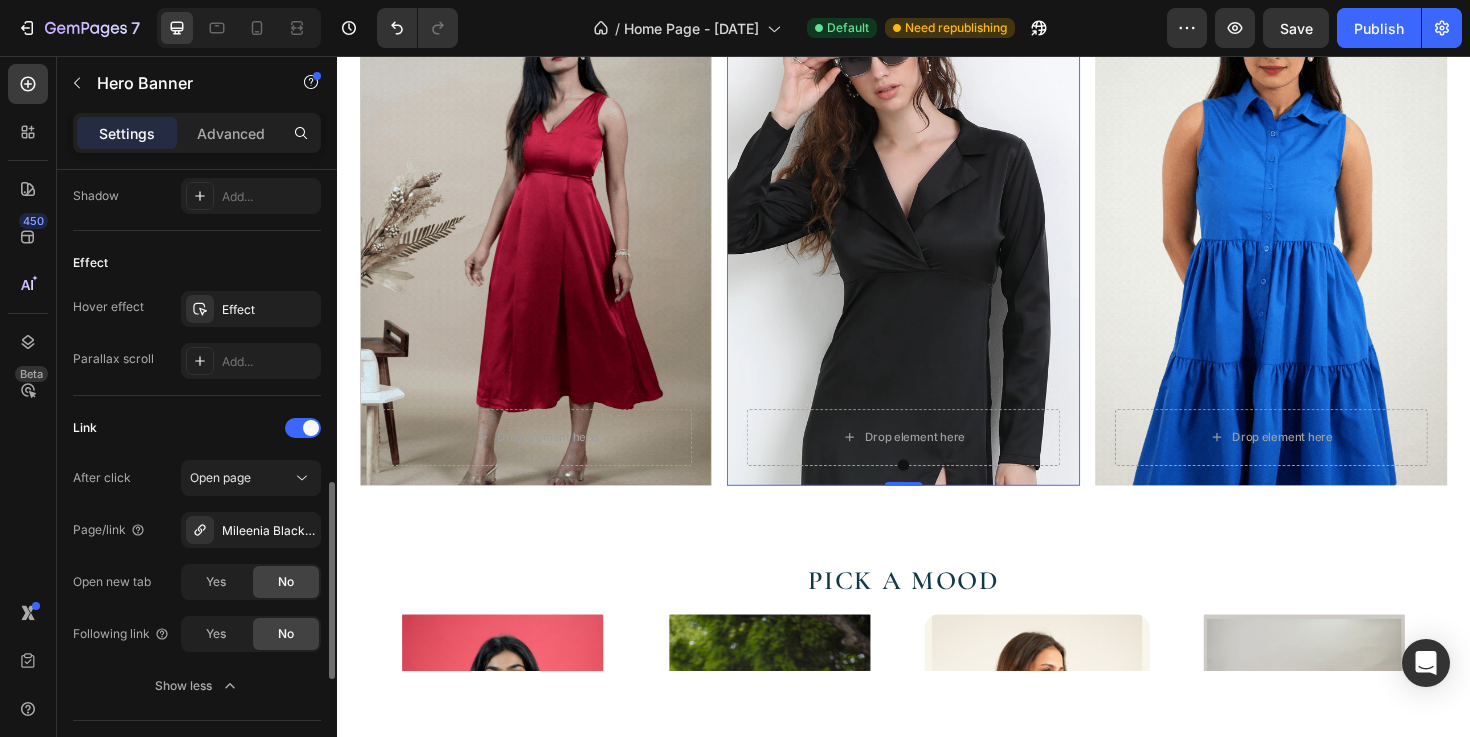 scroll, scrollTop: 1059, scrollLeft: 0, axis: vertical 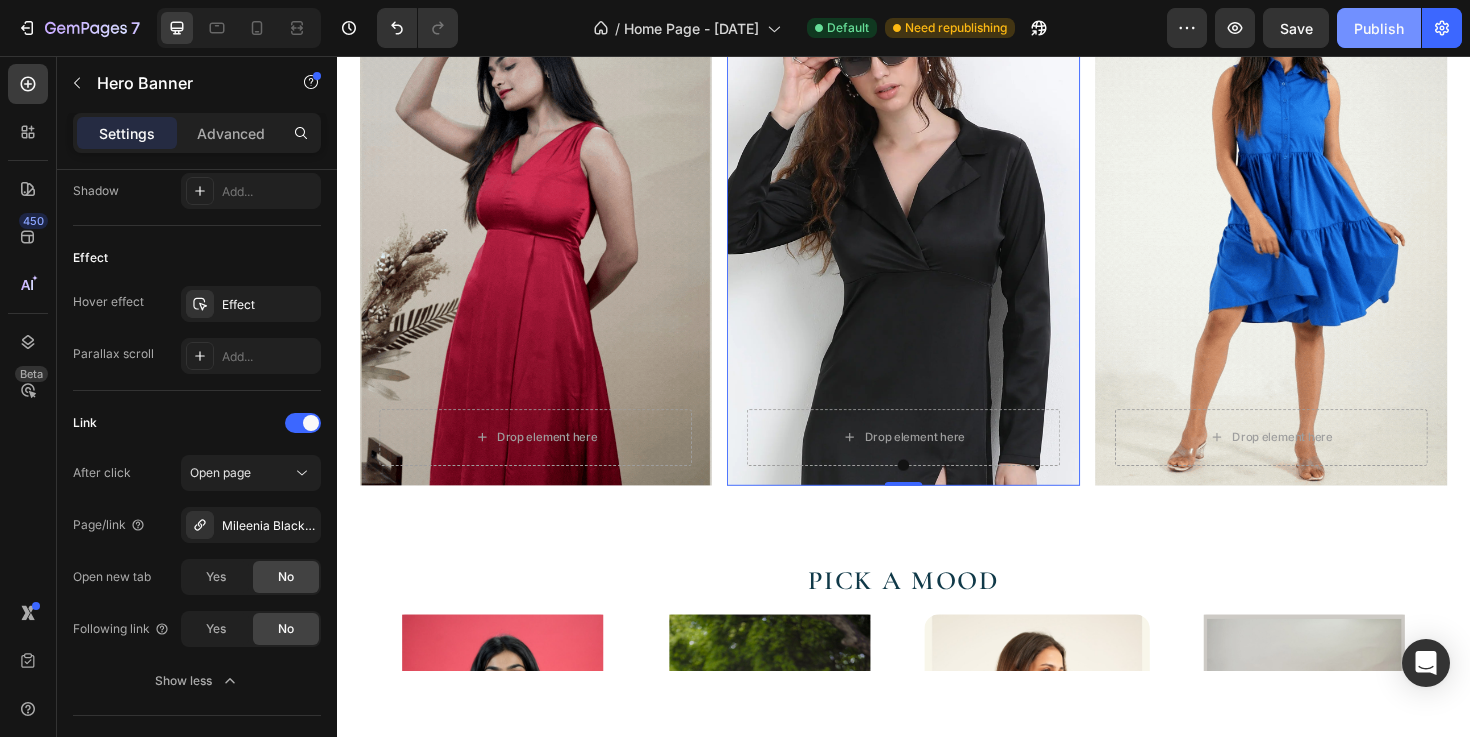click on "Publish" at bounding box center [1379, 28] 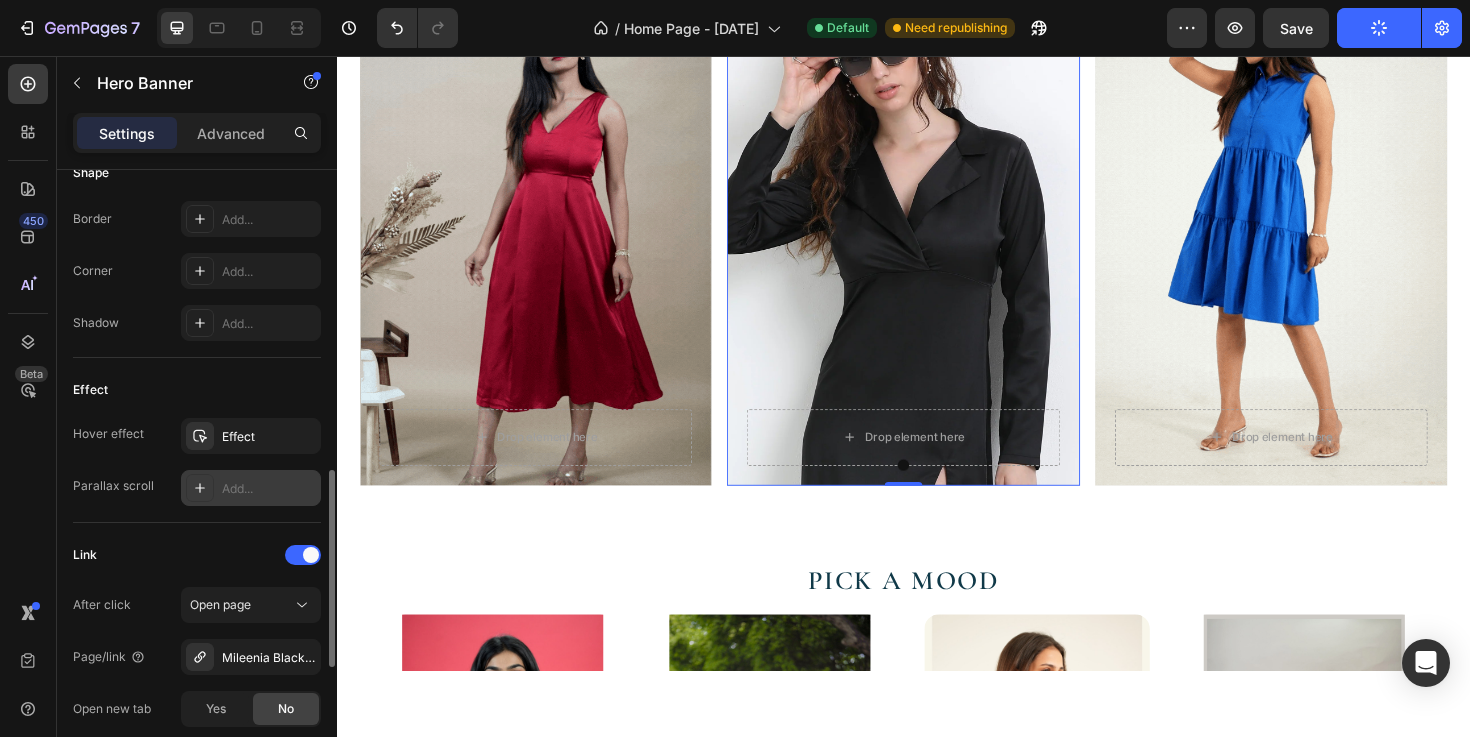 scroll, scrollTop: 918, scrollLeft: 0, axis: vertical 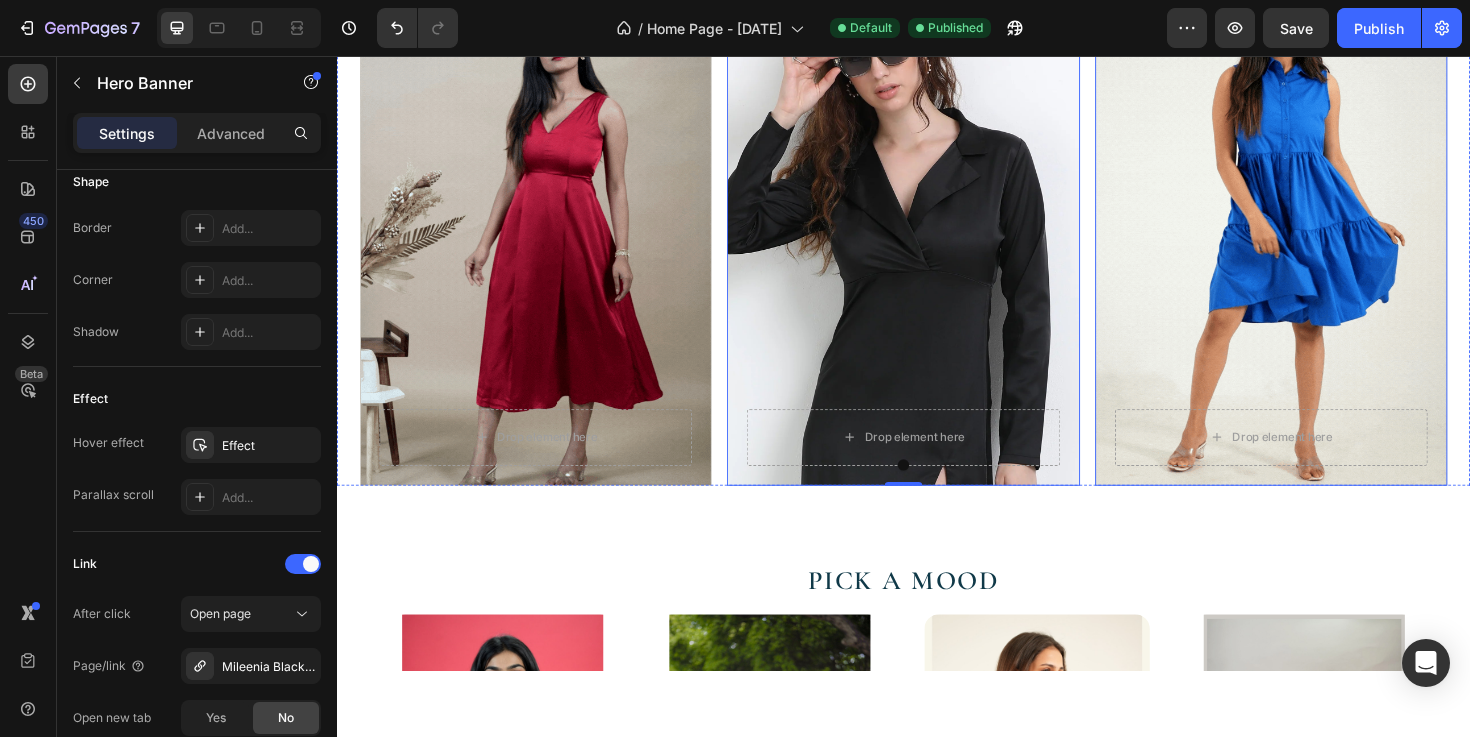 click at bounding box center (1326, 231) 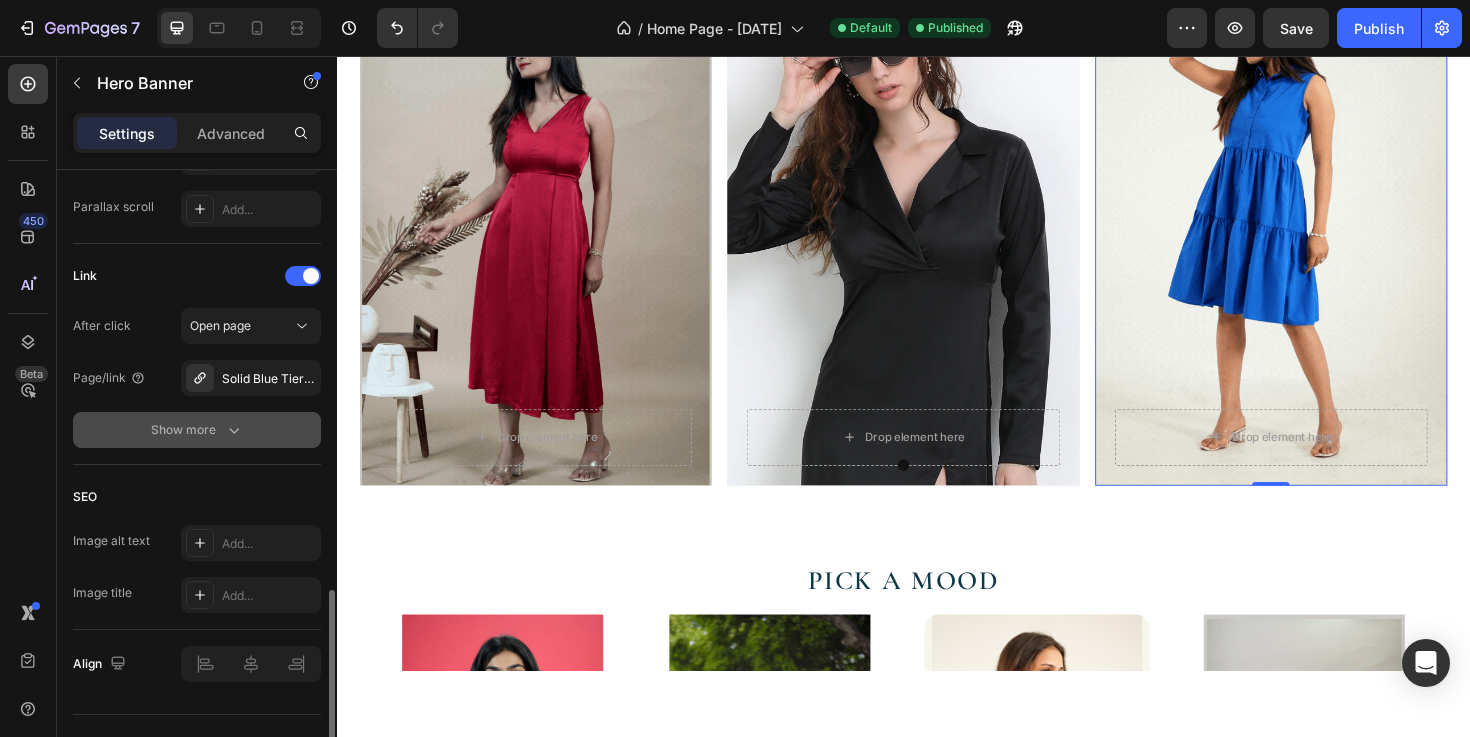 scroll, scrollTop: 1220, scrollLeft: 0, axis: vertical 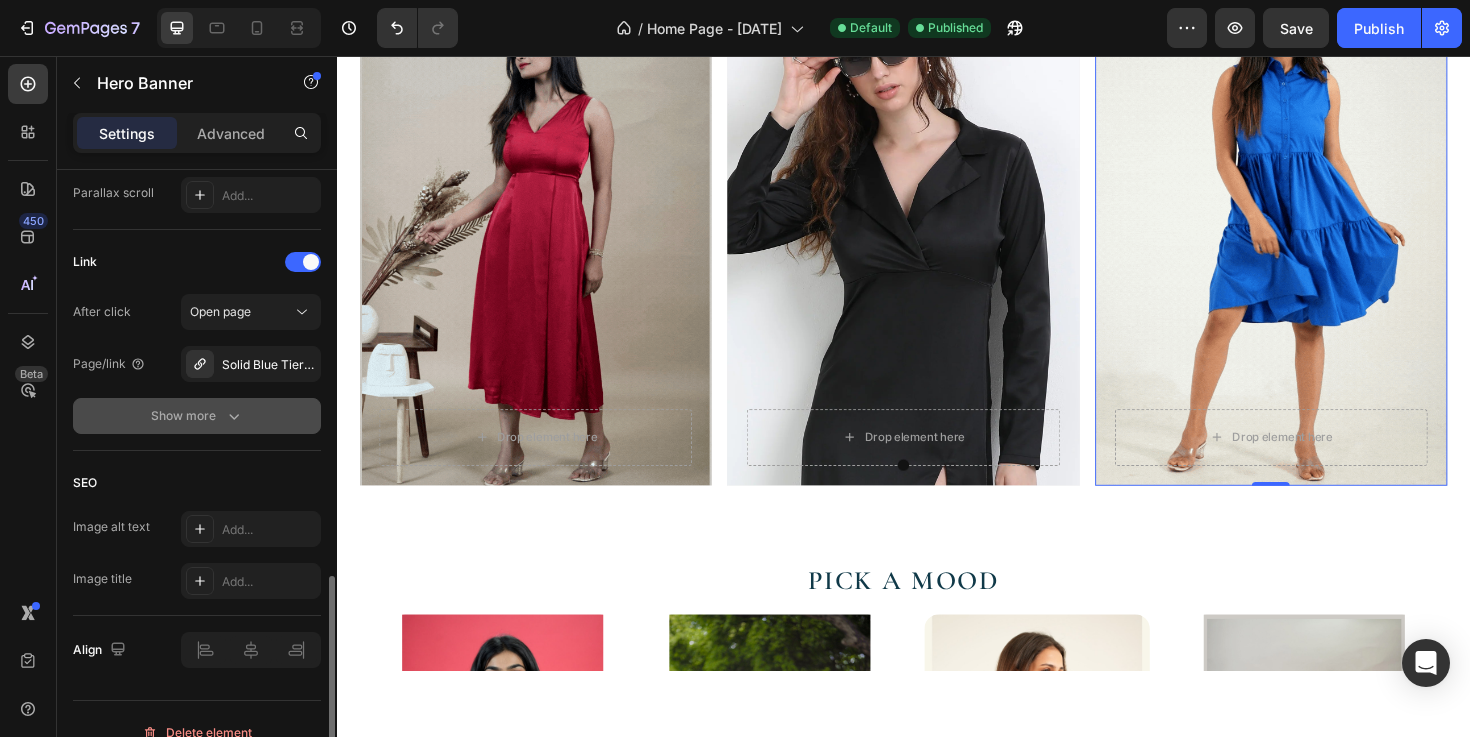 click 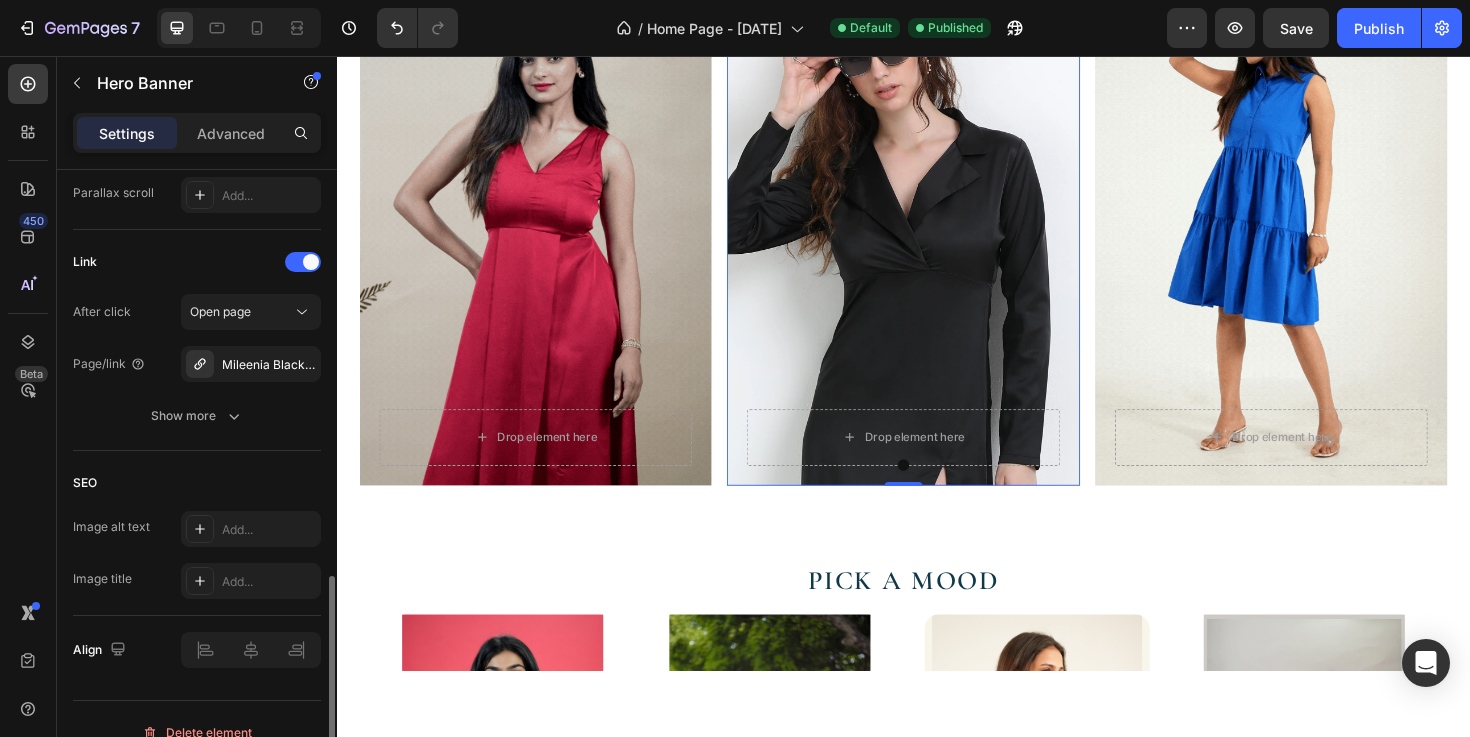 click at bounding box center (936, 231) 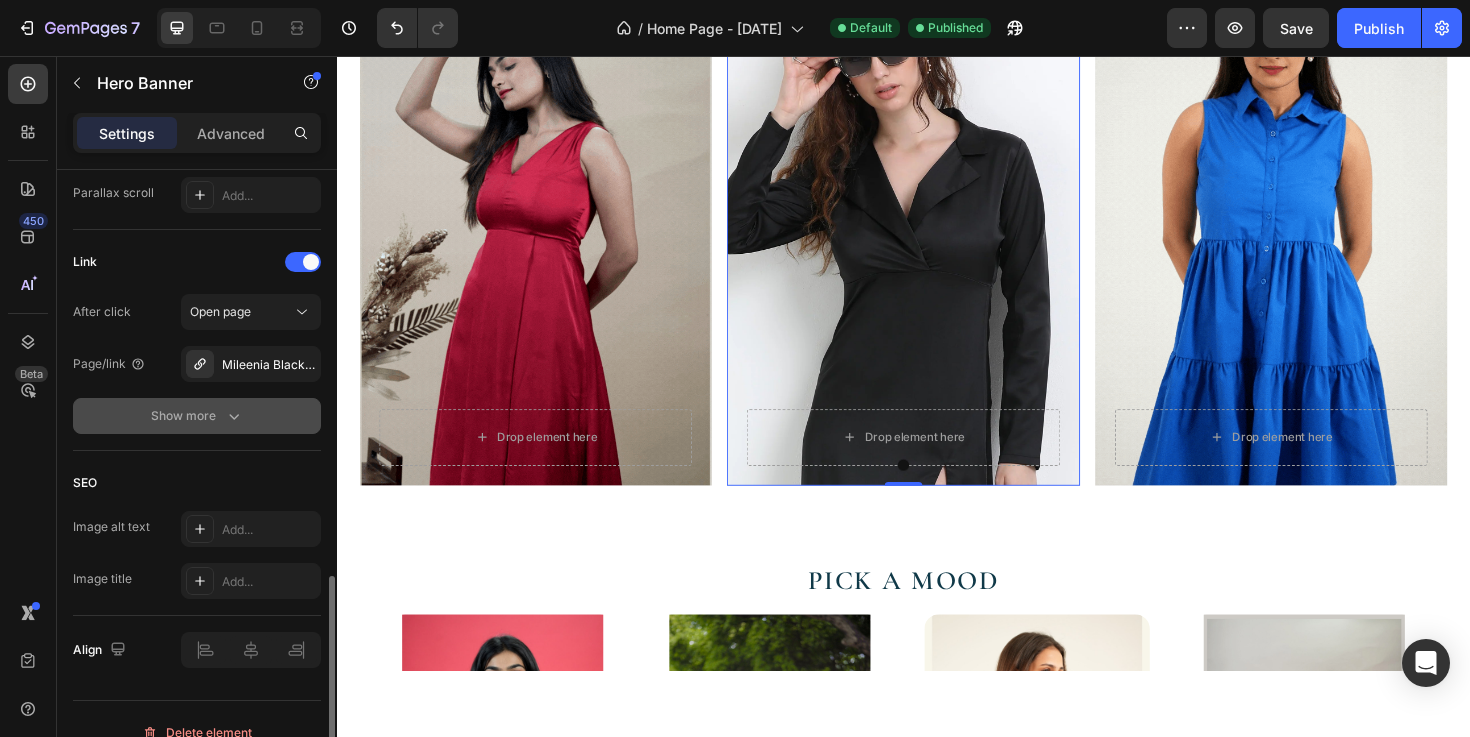 click on "Show more" at bounding box center [197, 416] 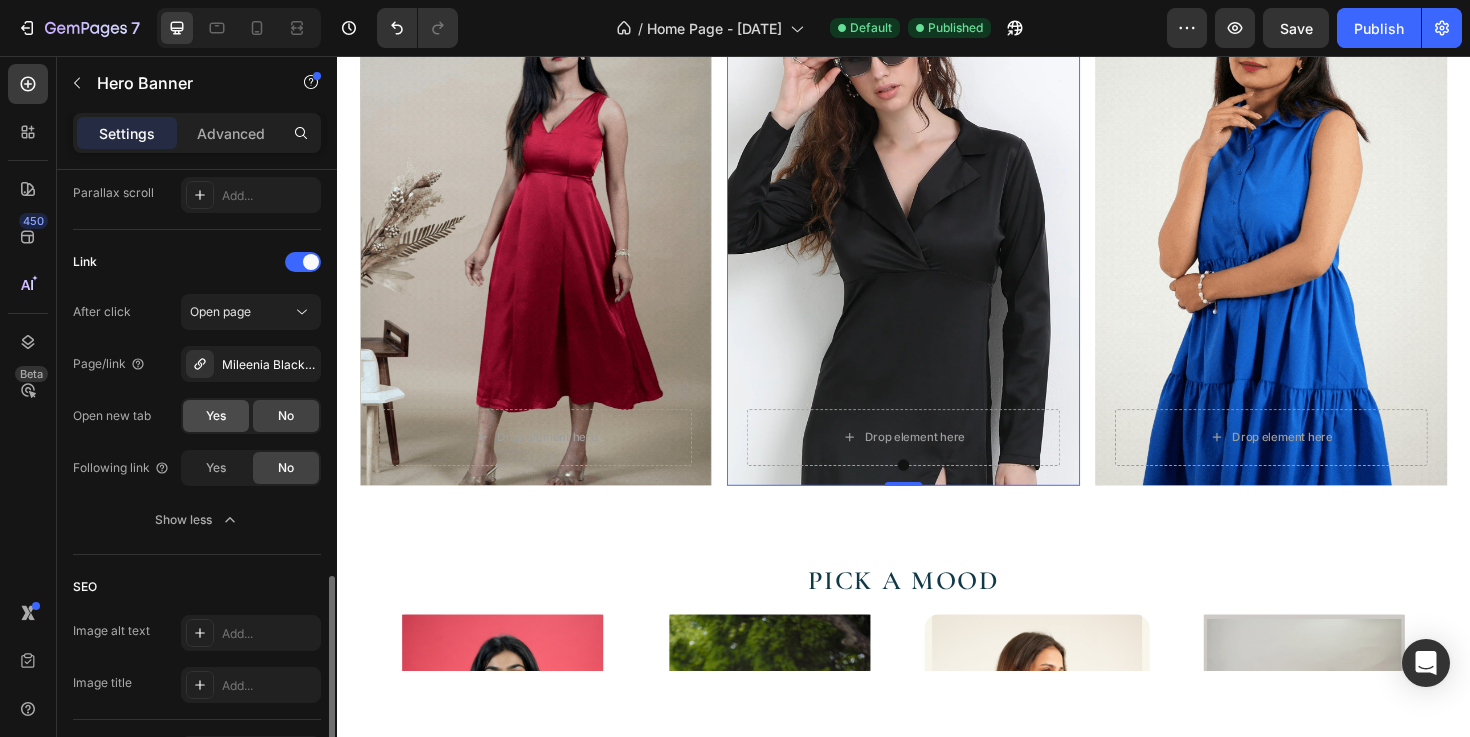 click on "Yes" 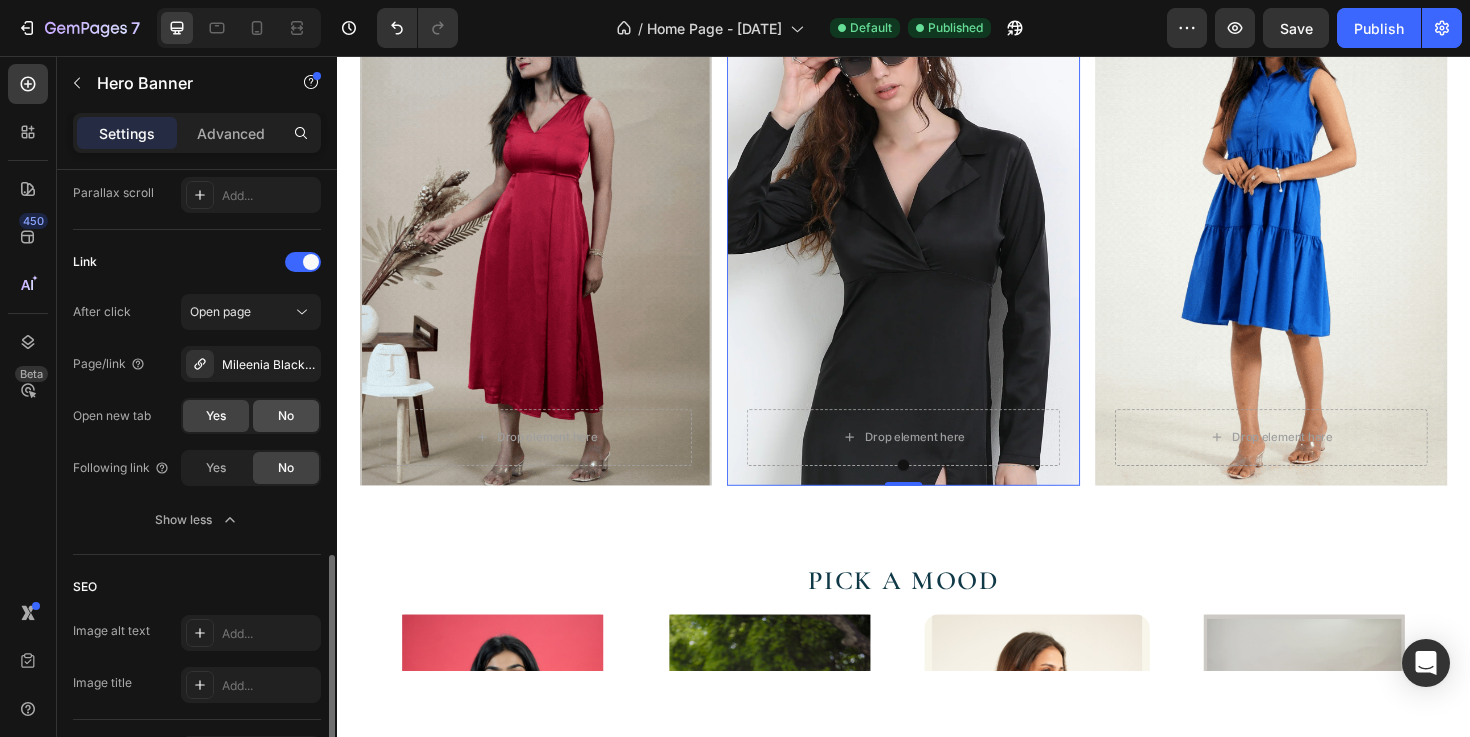 click on "No" 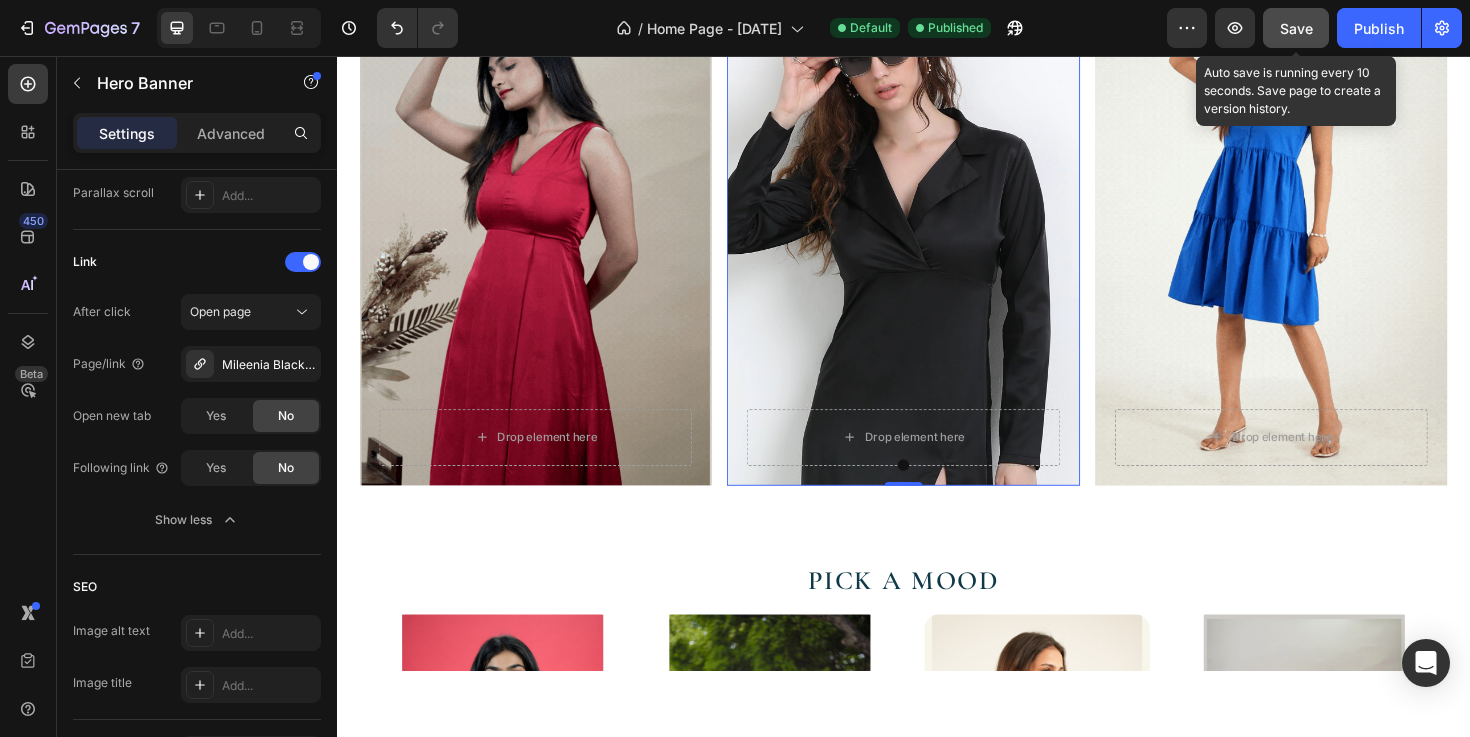 click on "Save" 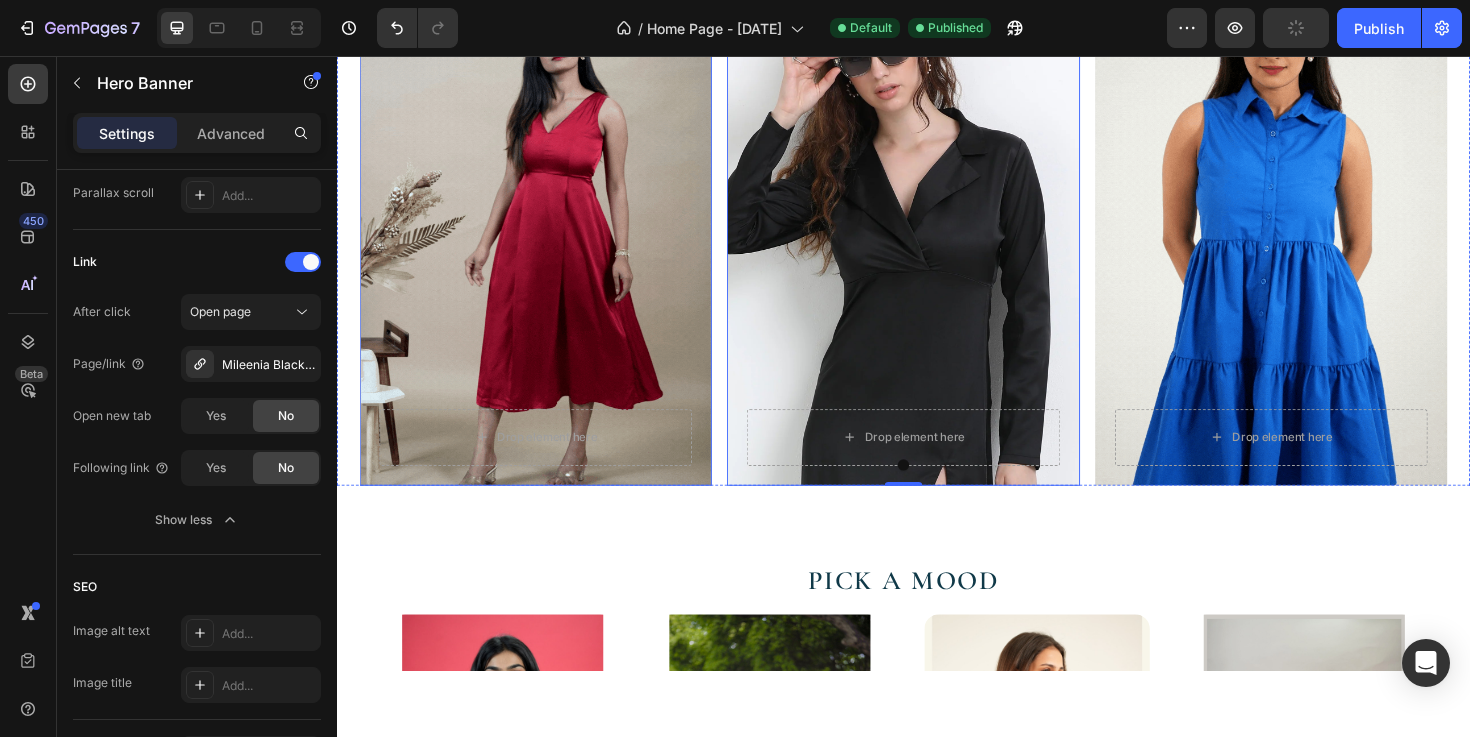 click at bounding box center (547, 231) 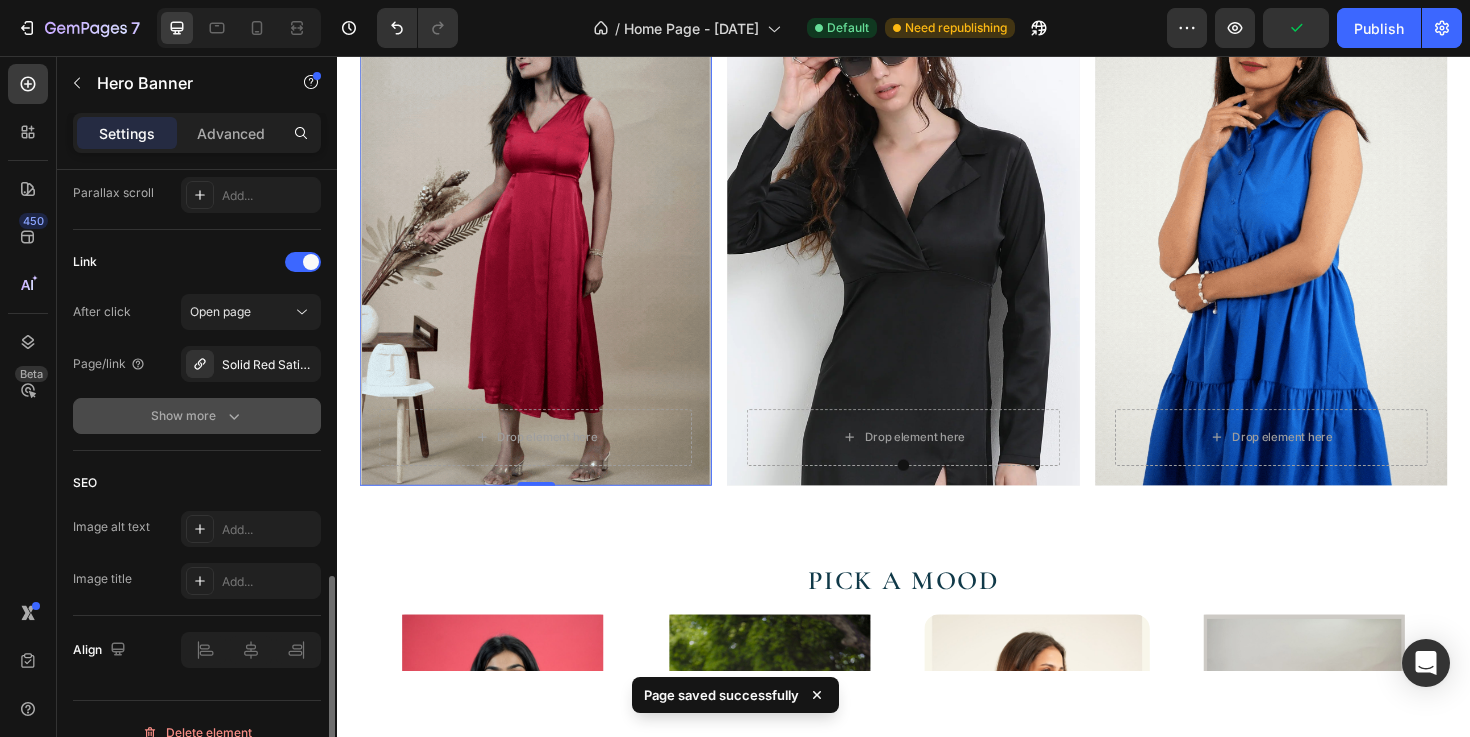 click on "Show more" at bounding box center (197, 416) 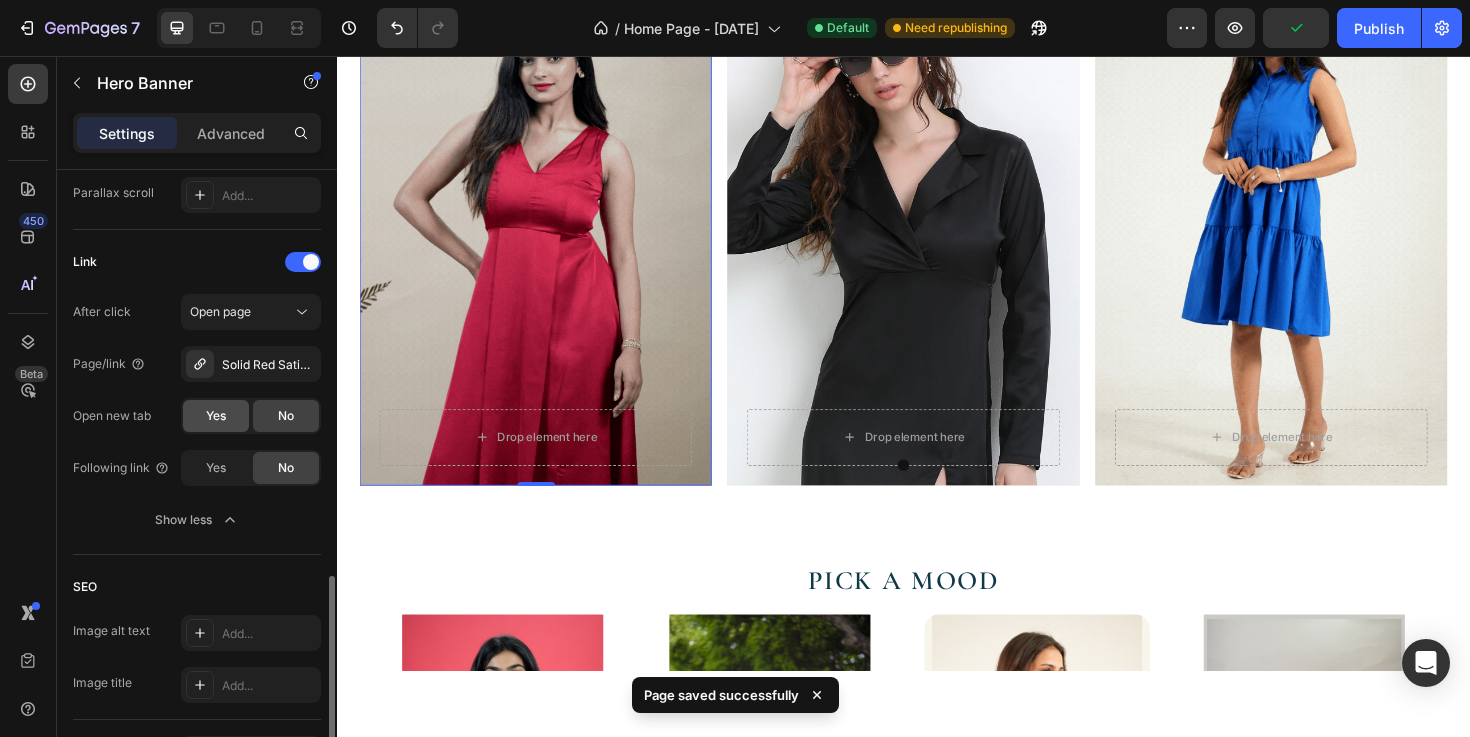 click on "Yes" 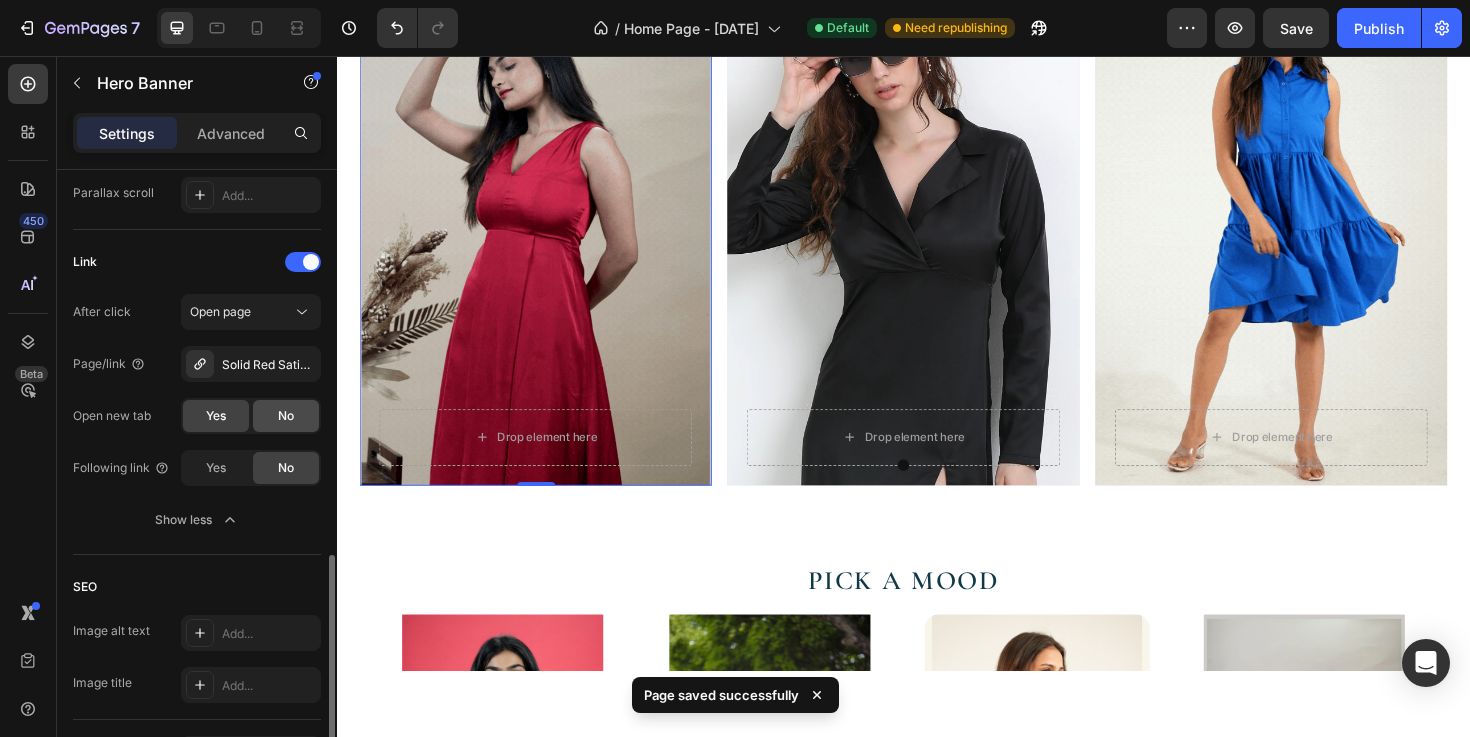click on "No" 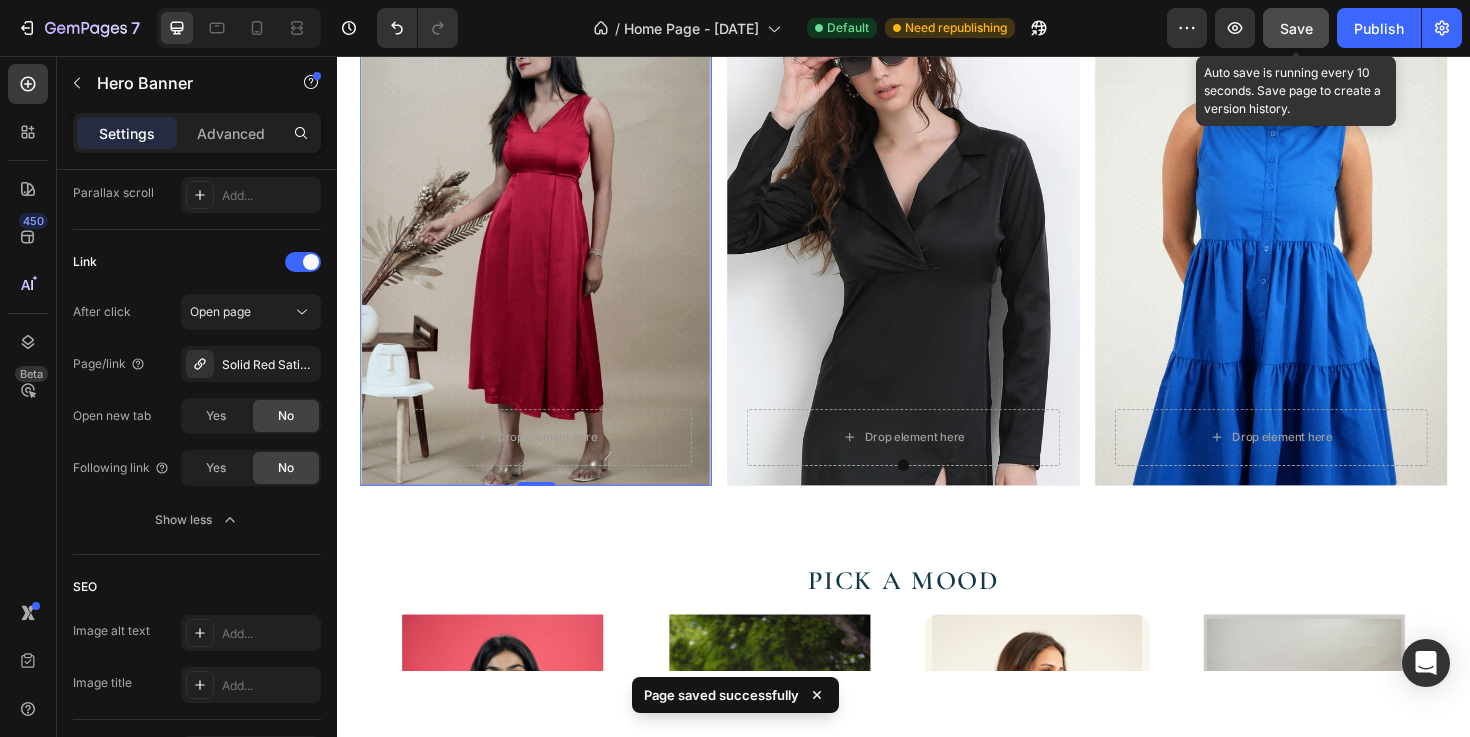 click on "Save" 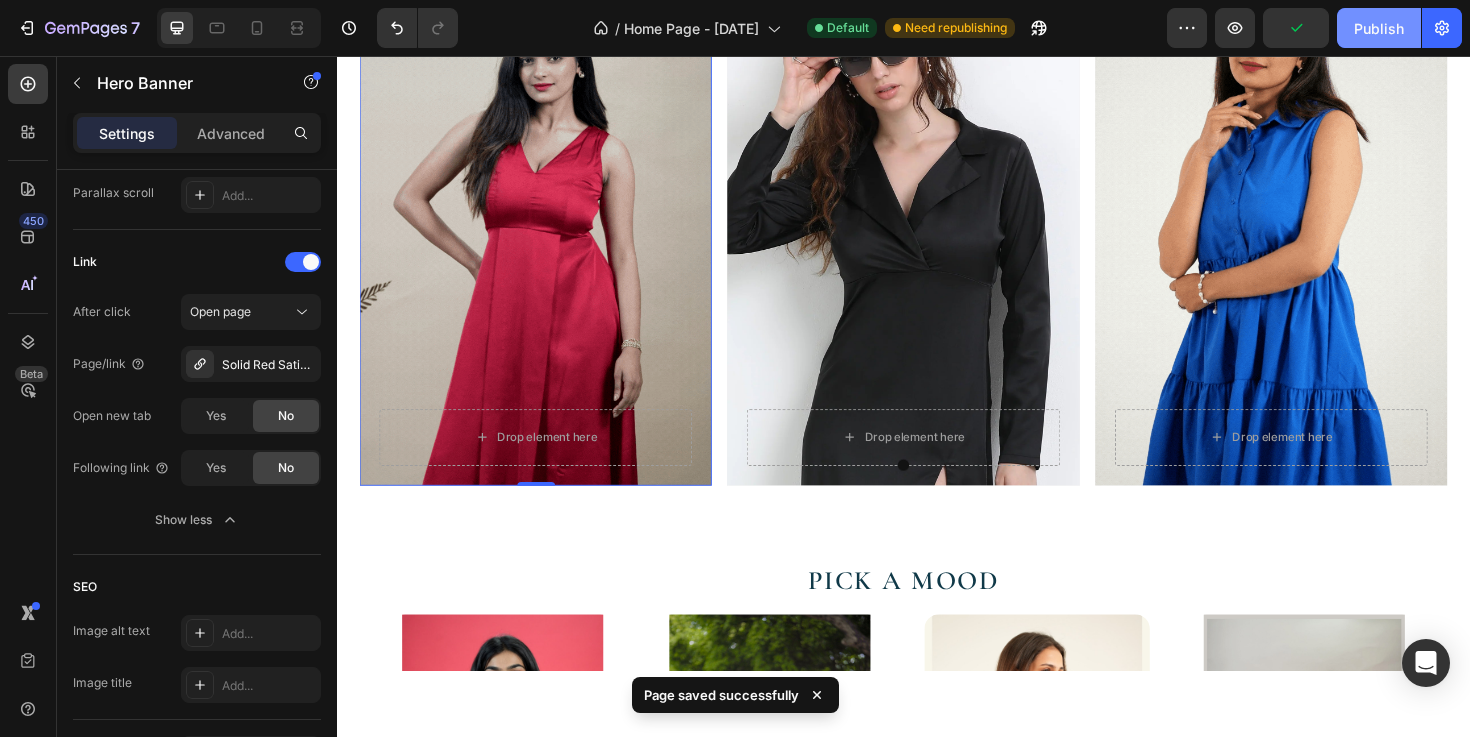 click on "Publish" 